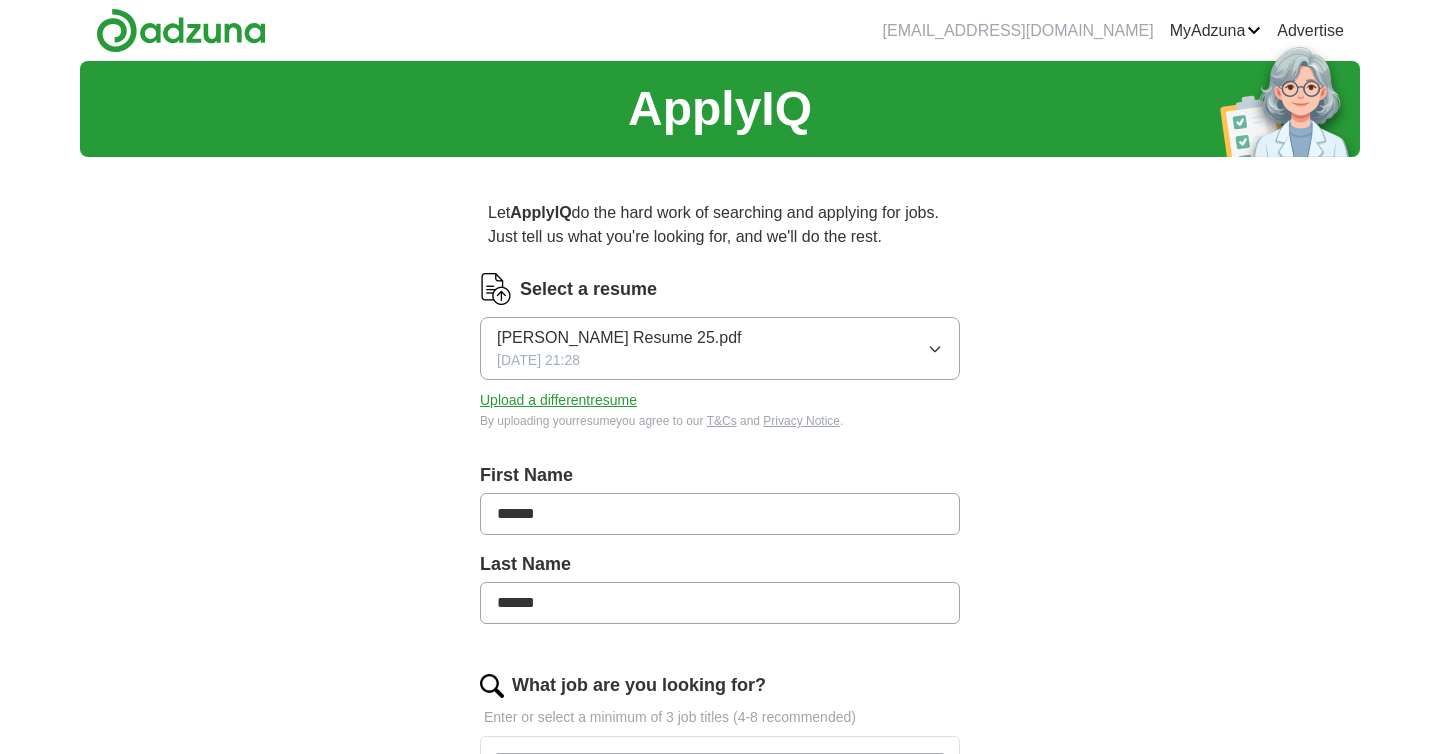 scroll, scrollTop: 0, scrollLeft: 0, axis: both 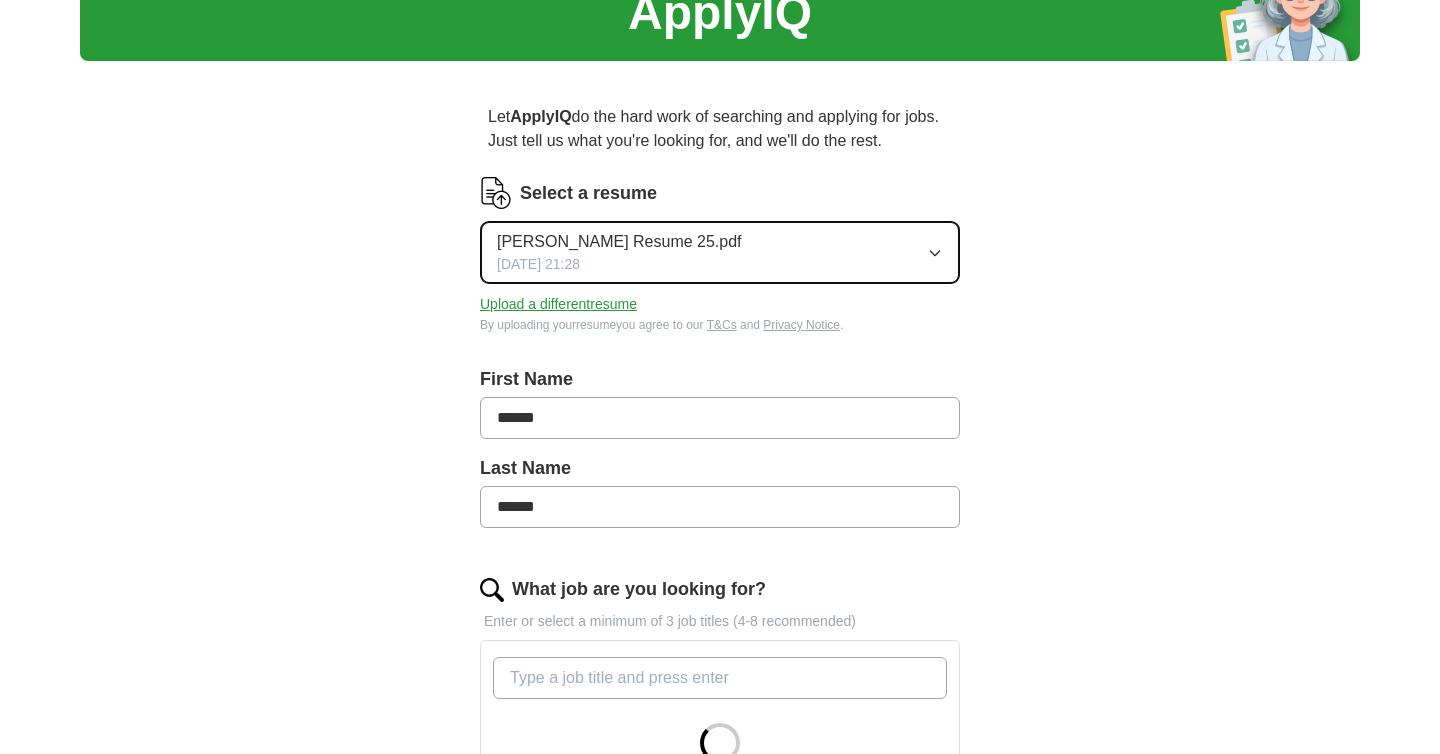 click on "[PERSON_NAME] Resume 25.pdf [DATE] 21:28" at bounding box center [720, 252] 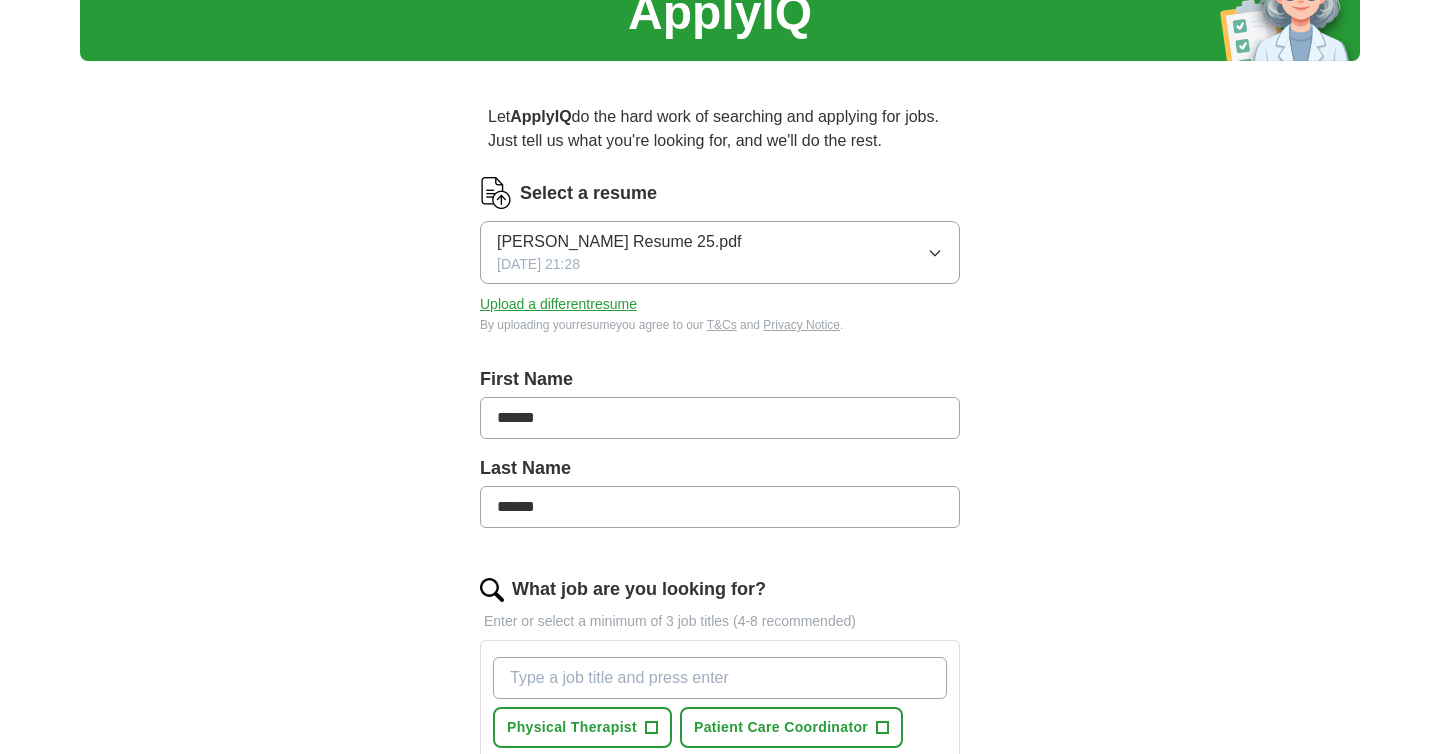 click on "ApplyIQ Let  ApplyIQ  do the hard work of searching and applying for jobs. Just tell us what you're looking for, and we'll do the rest. Select a resume [PERSON_NAME] Resume 25.pdf [DATE] 21:28 Upload a different  resume By uploading your  resume  you agree to our   T&Cs   and   Privacy Notice . First Name ****** Last Name ****** What job are you looking for? Enter or select a minimum of 3 job titles (4-8 recommended) Physical Therapist + Patient Care Coordinator + [MEDICAL_DATA] Intern + Chiropractor + Wellness Consultant + [MEDICAL_DATA] Associate + [MEDICAL_DATA] Technician + Where do you want to work? 25 mile radius Start applying for jobs By registering, you consent to us applying to suitable jobs for you" at bounding box center [720, 612] 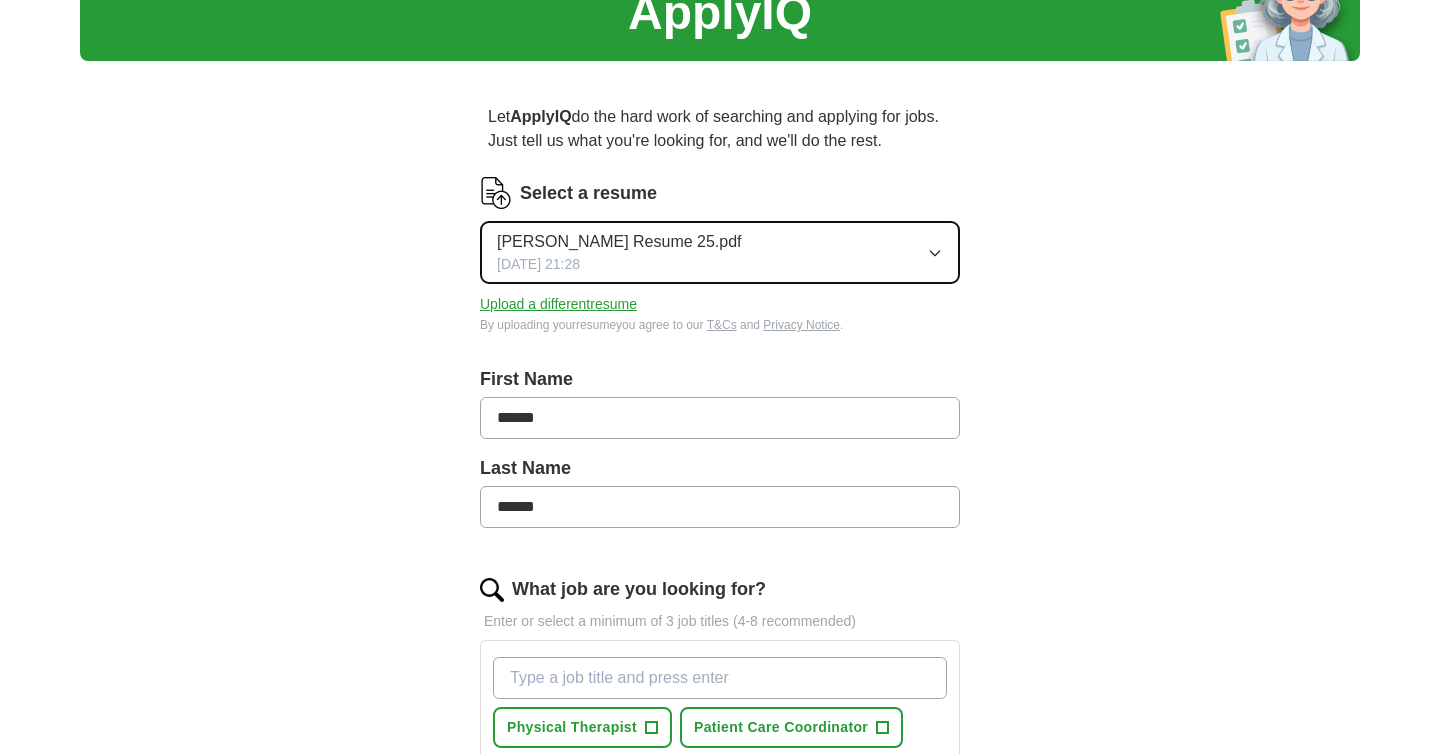click on "[PERSON_NAME] Resume 25.pdf [DATE] 21:28" at bounding box center (720, 252) 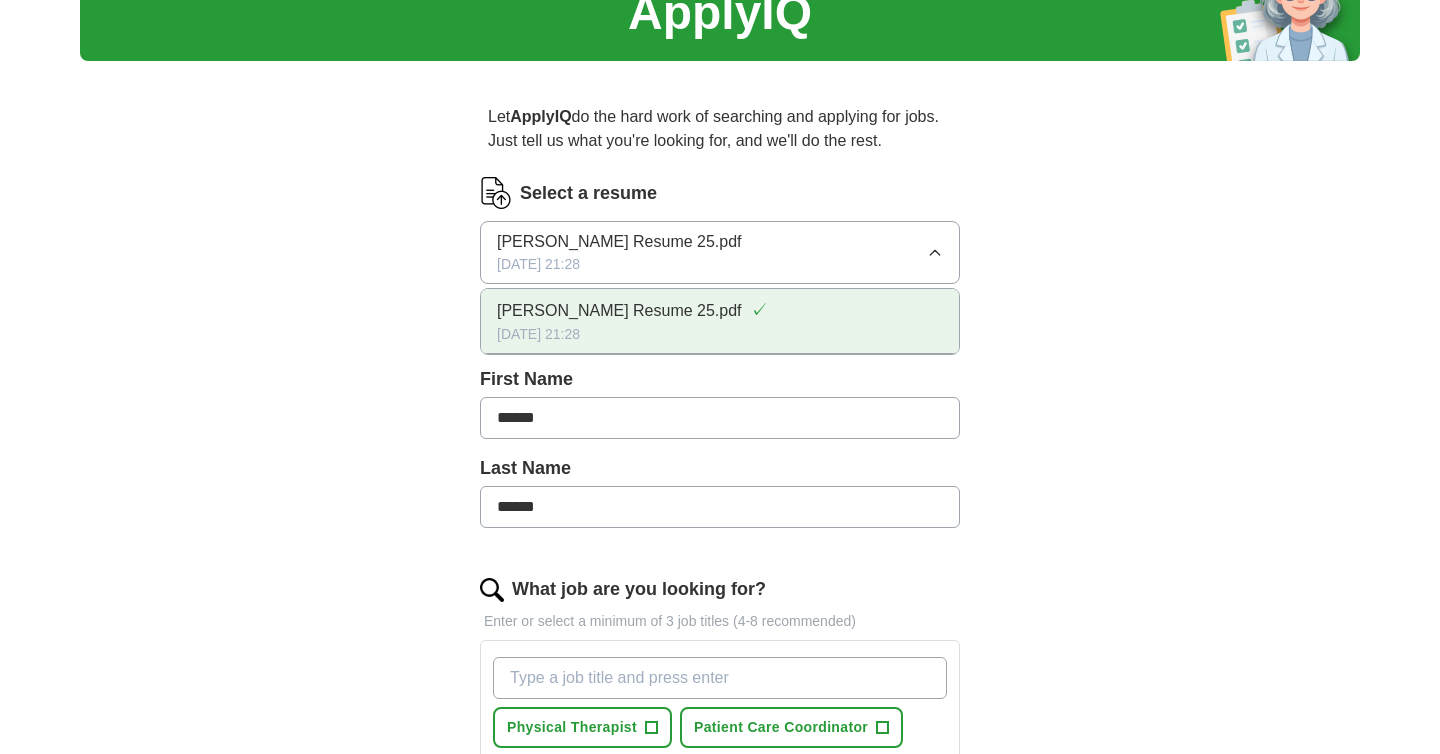 click on "[DATE] 21:28" at bounding box center [720, 334] 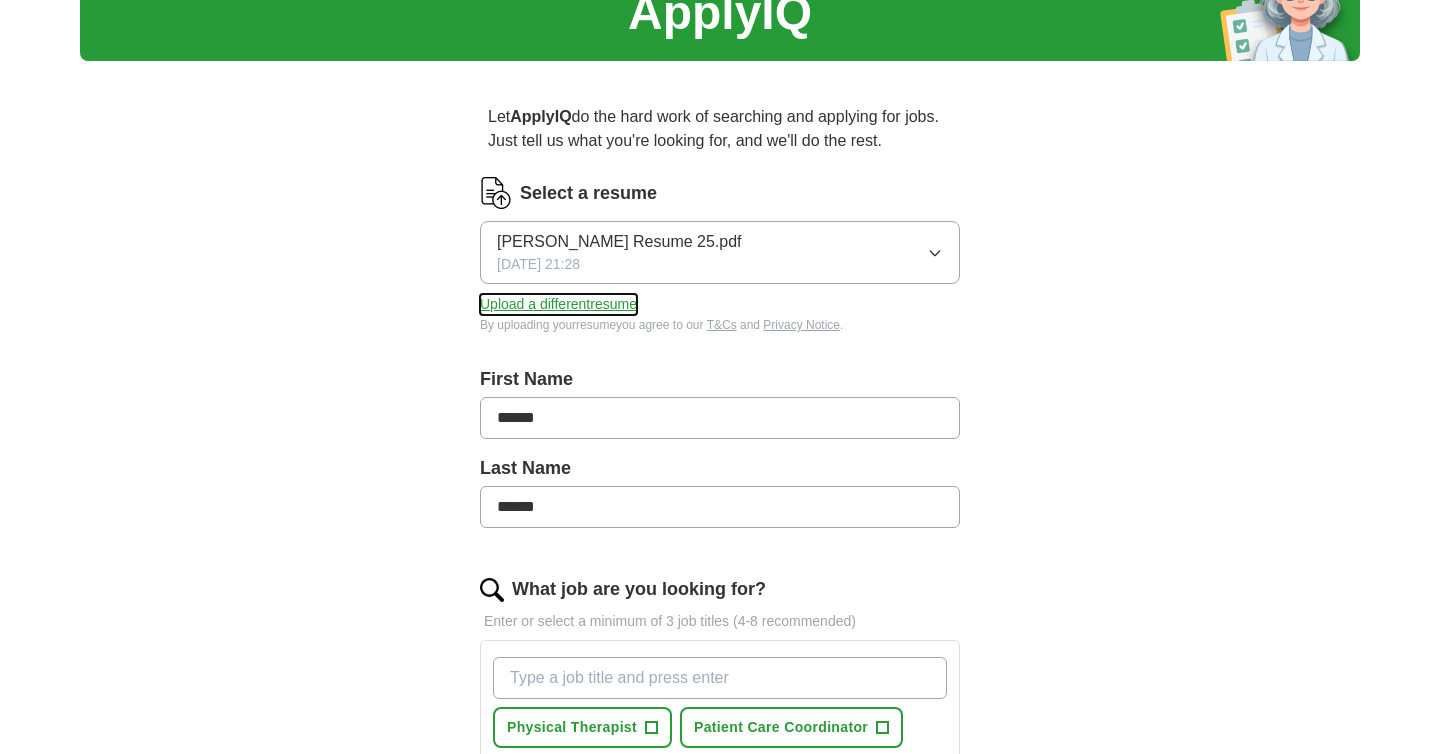 click on "Upload a different  resume" at bounding box center (558, 304) 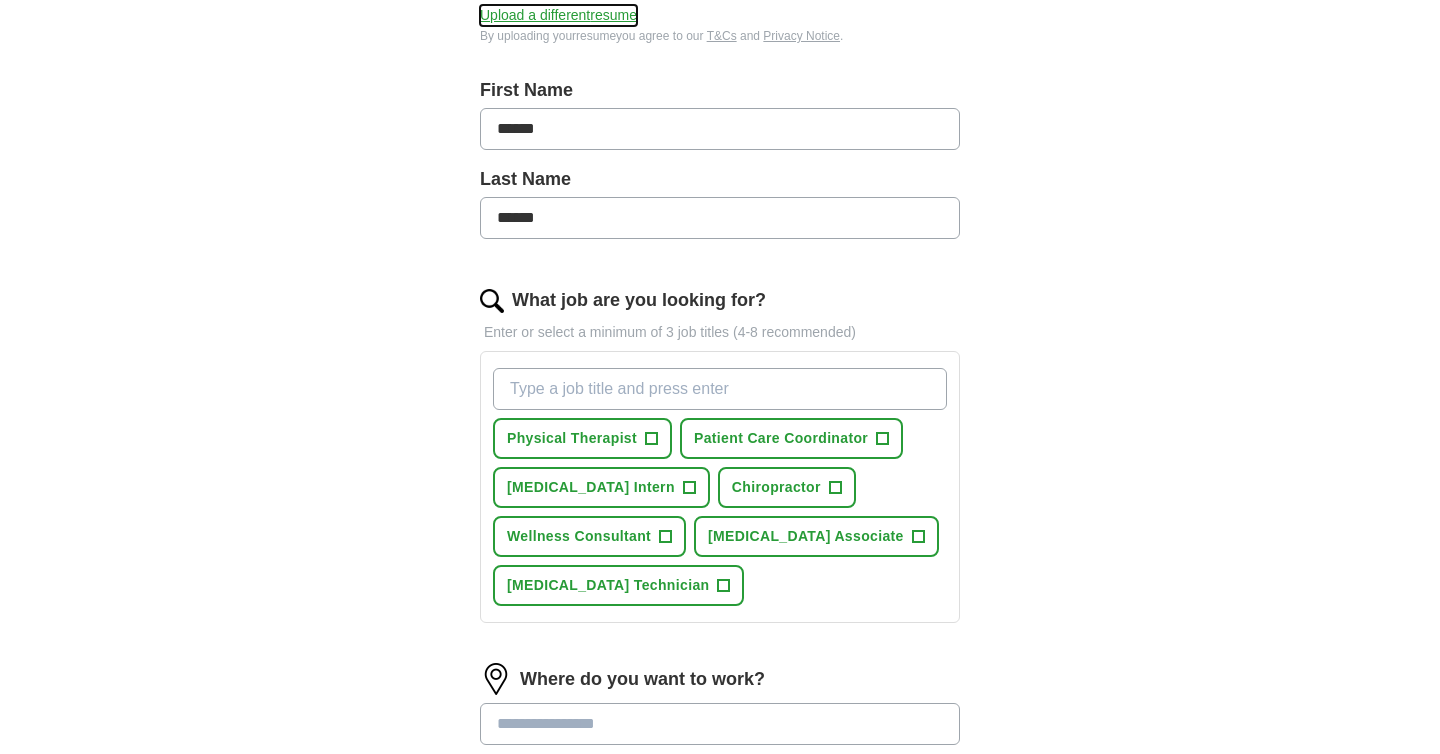 scroll, scrollTop: 386, scrollLeft: 0, axis: vertical 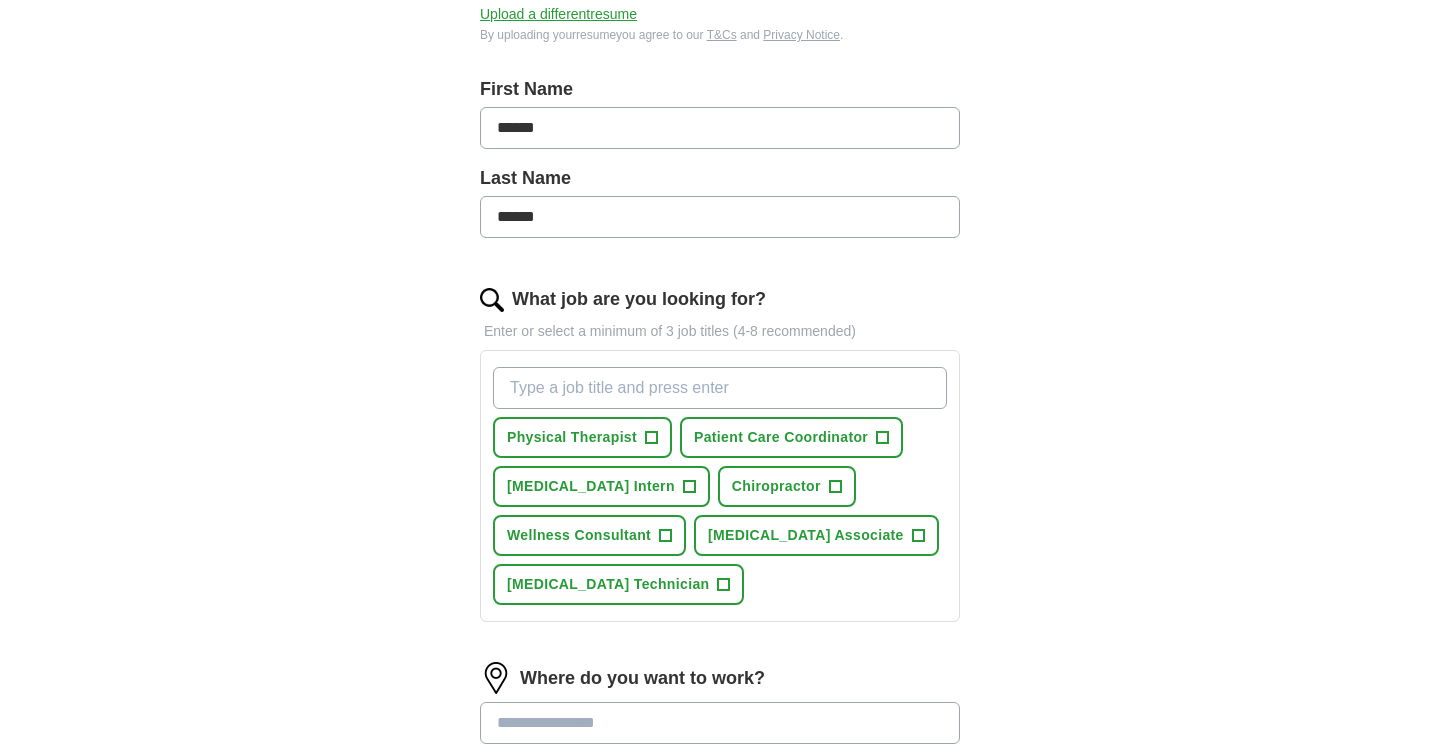 click on "What job are you looking for?" at bounding box center [720, 388] 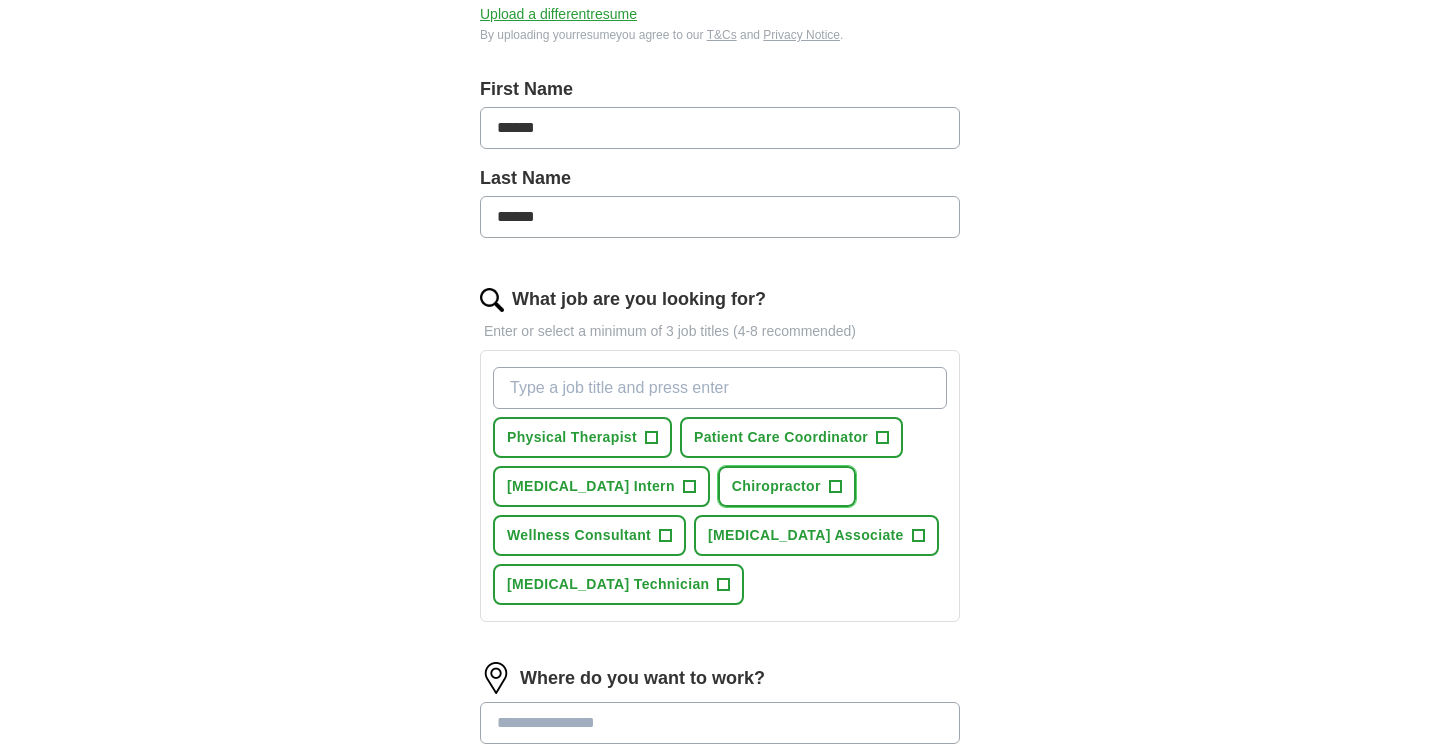 click on "+" at bounding box center [835, 487] 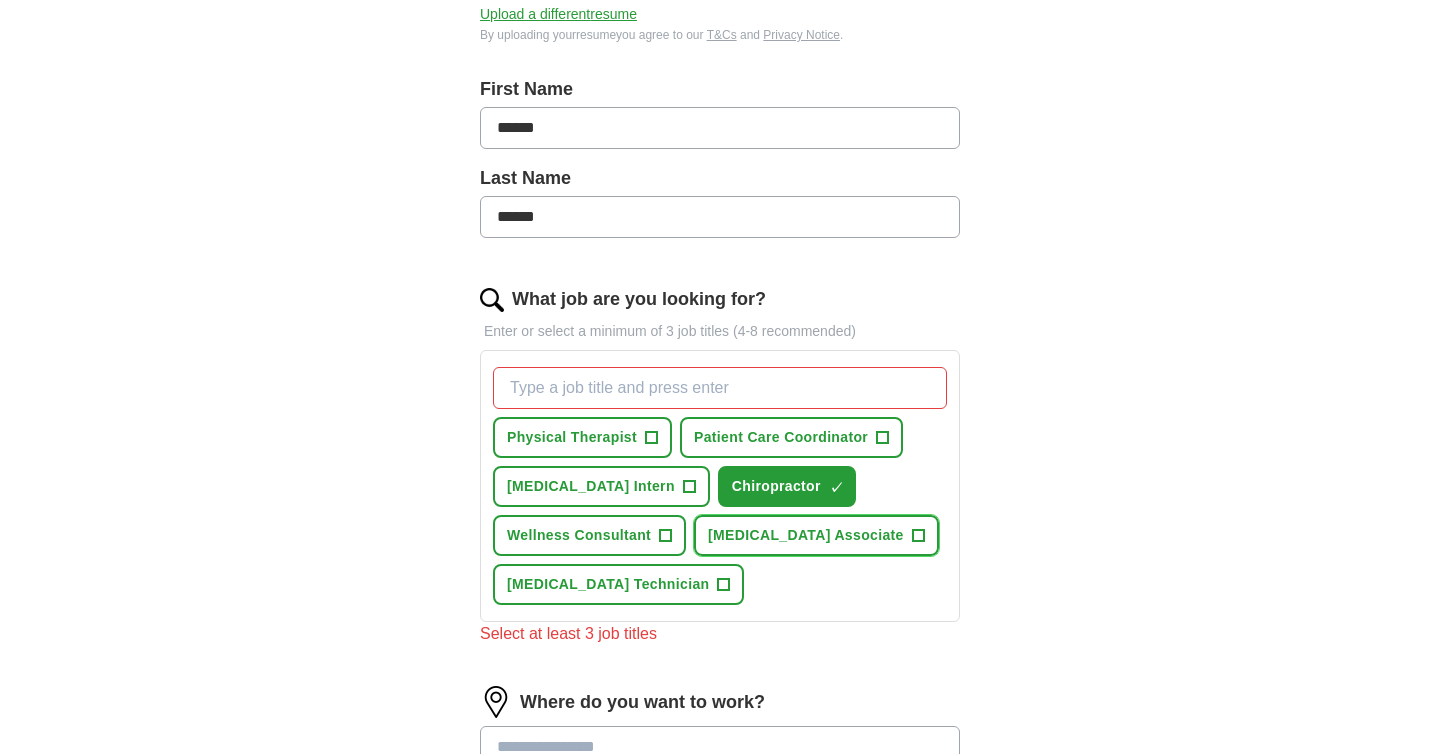 click on "+" at bounding box center (918, 536) 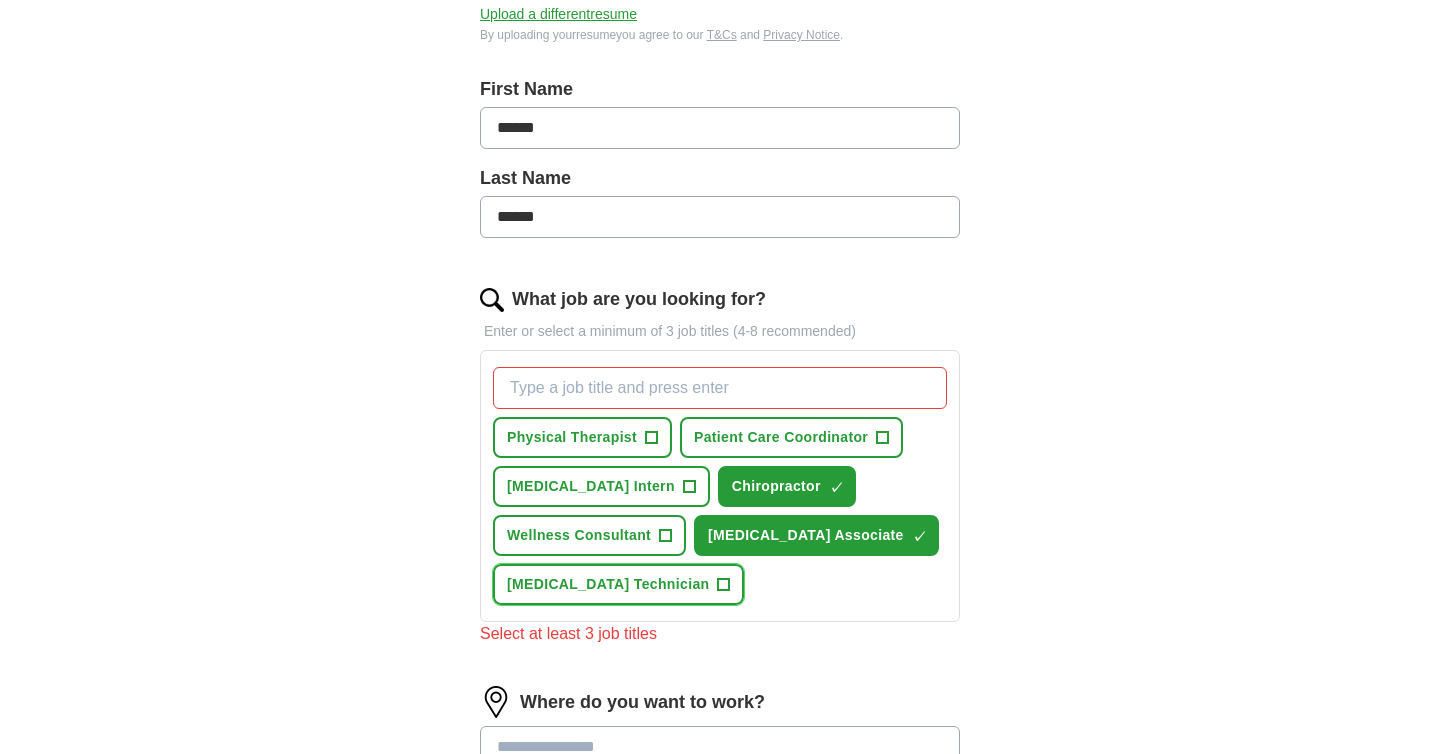 click on "+" at bounding box center [724, 585] 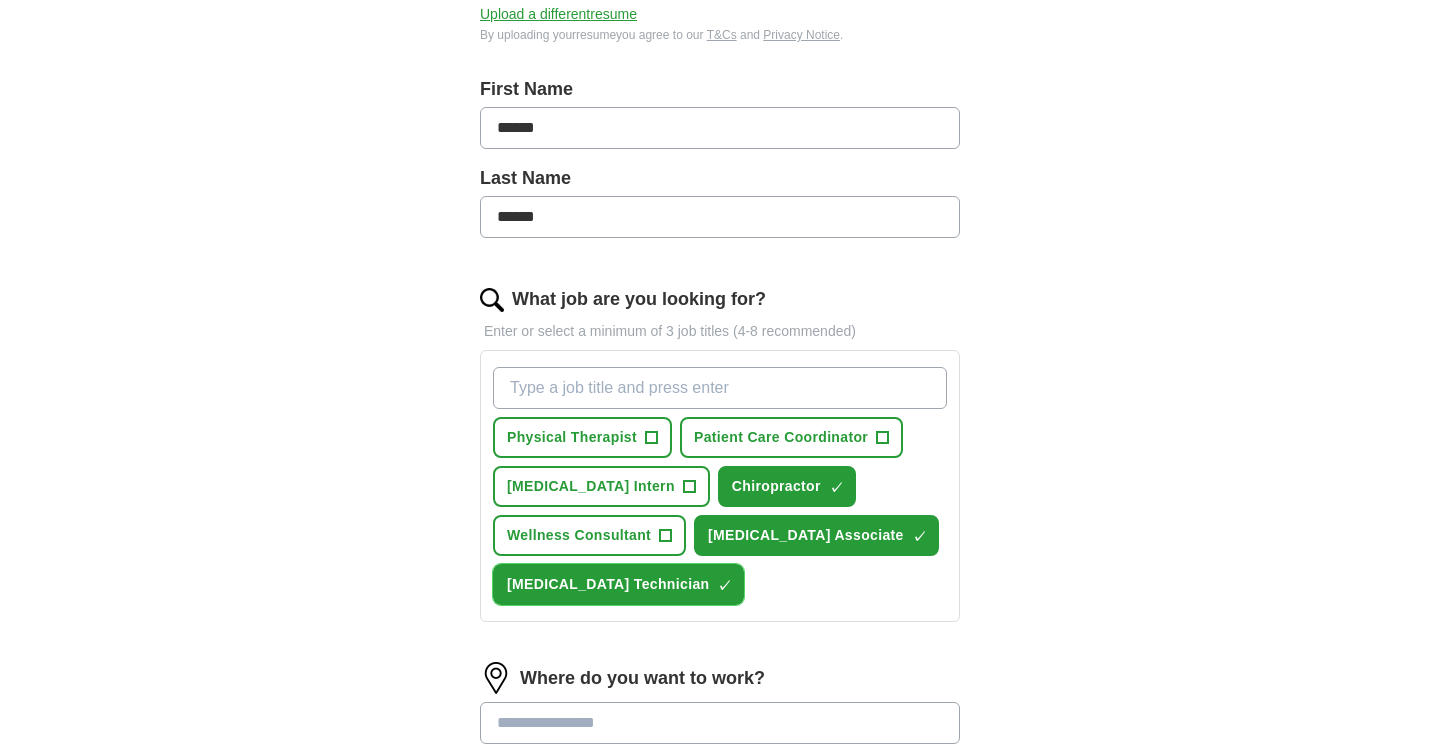 click on "×" at bounding box center [0, 0] 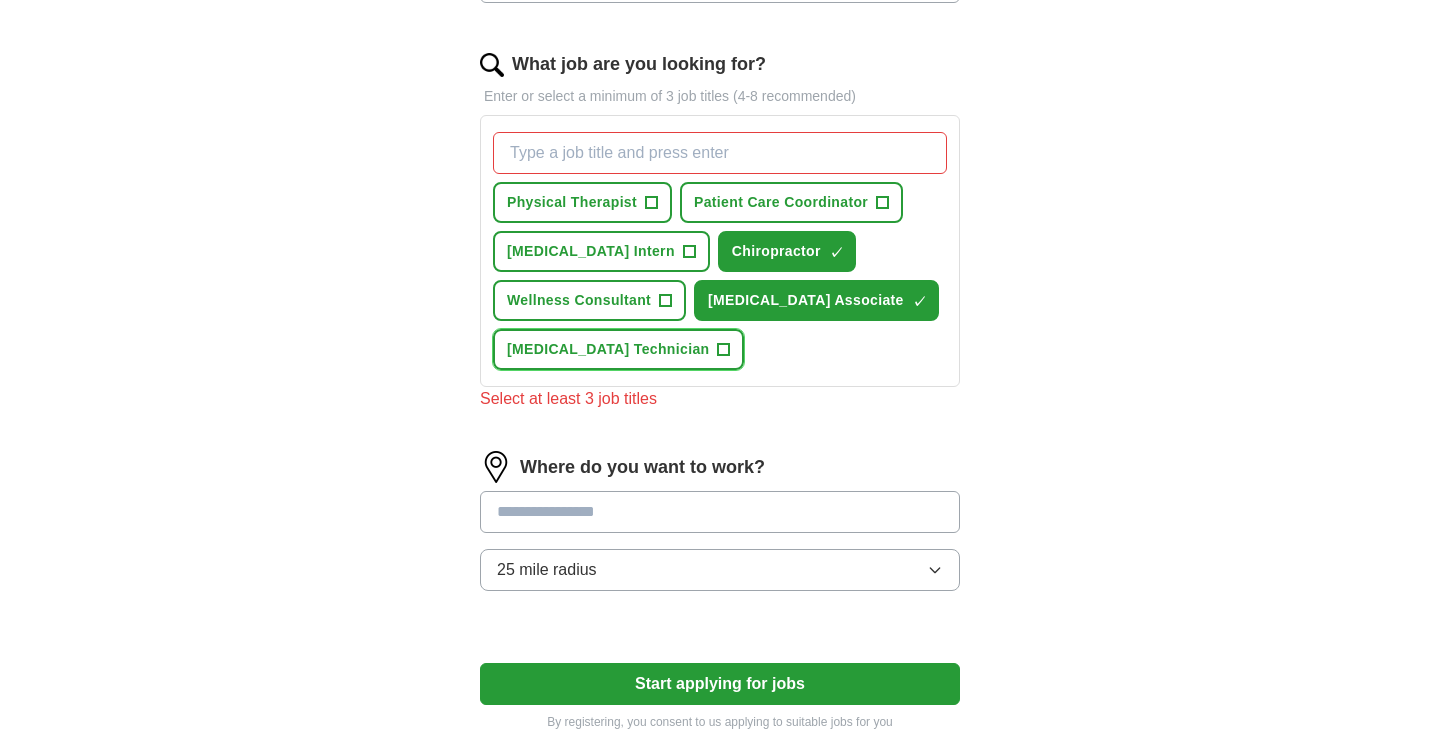 scroll, scrollTop: 627, scrollLeft: 0, axis: vertical 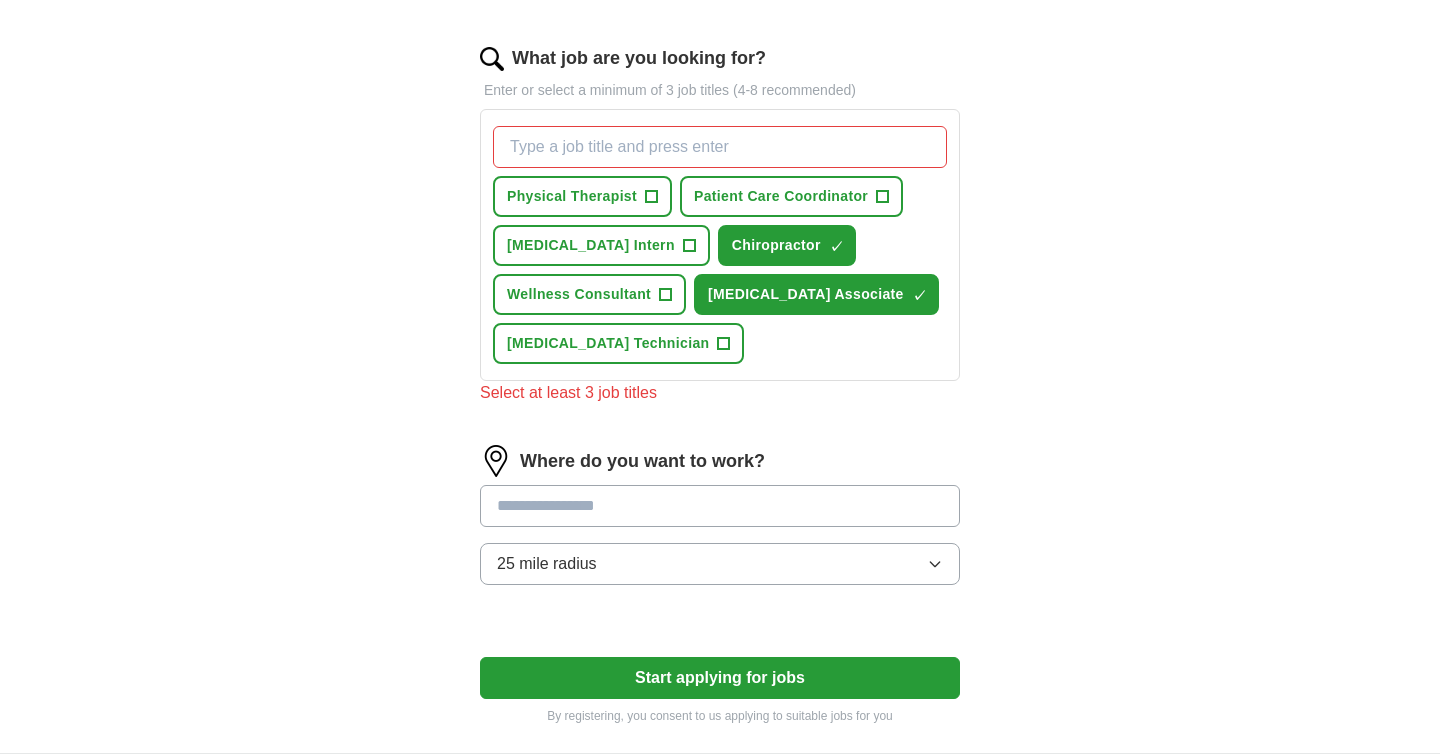 click on "Where do you want to work? 25 mile radius" at bounding box center [720, 523] 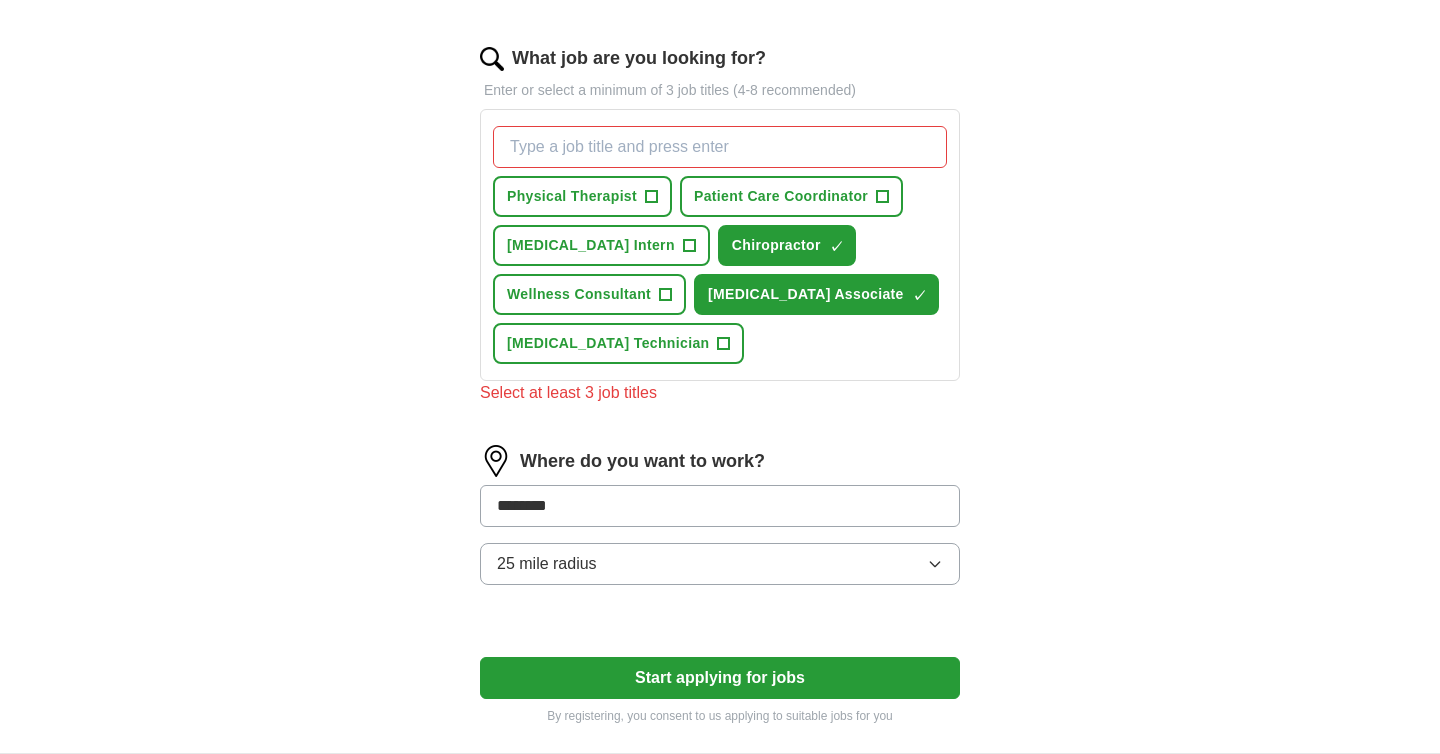 type on "********" 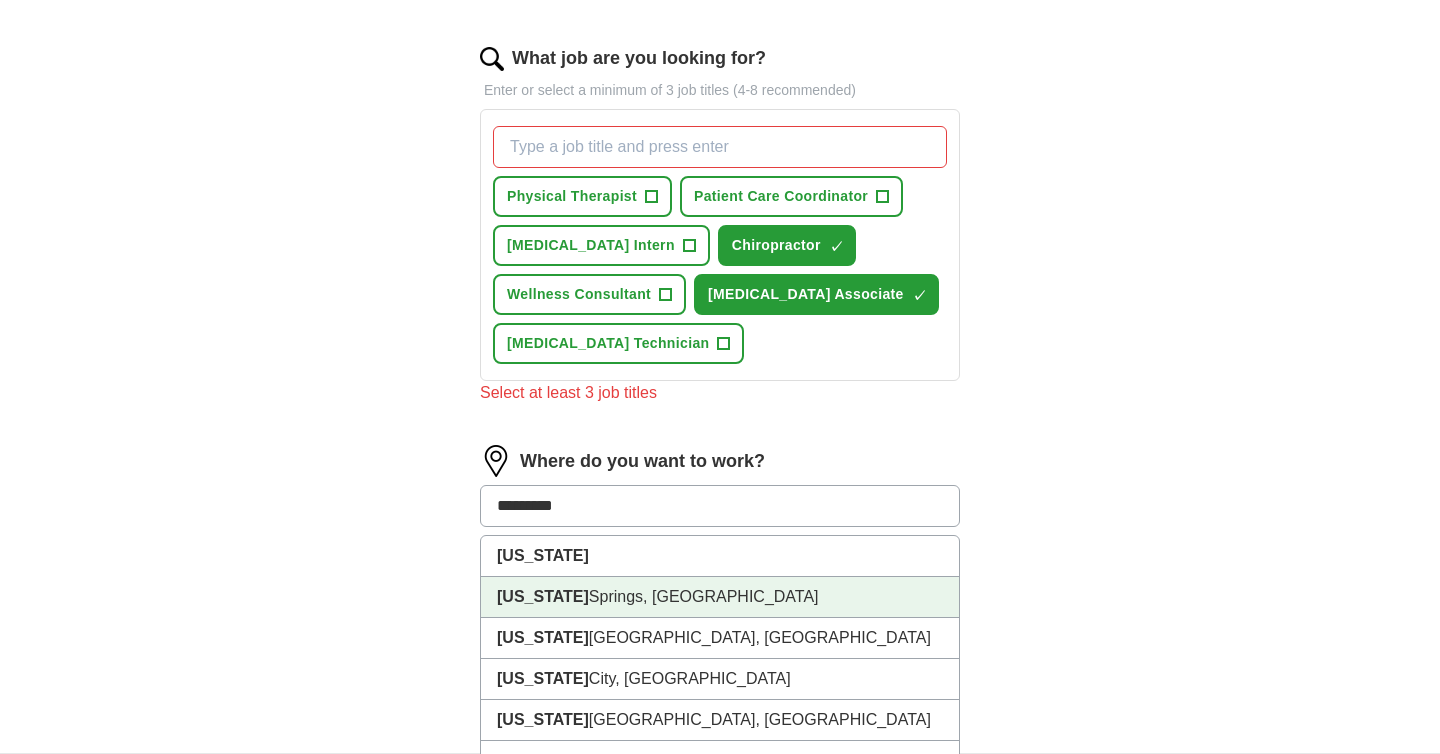 click on "[US_STATE][GEOGRAPHIC_DATA], [GEOGRAPHIC_DATA]" at bounding box center [720, 597] 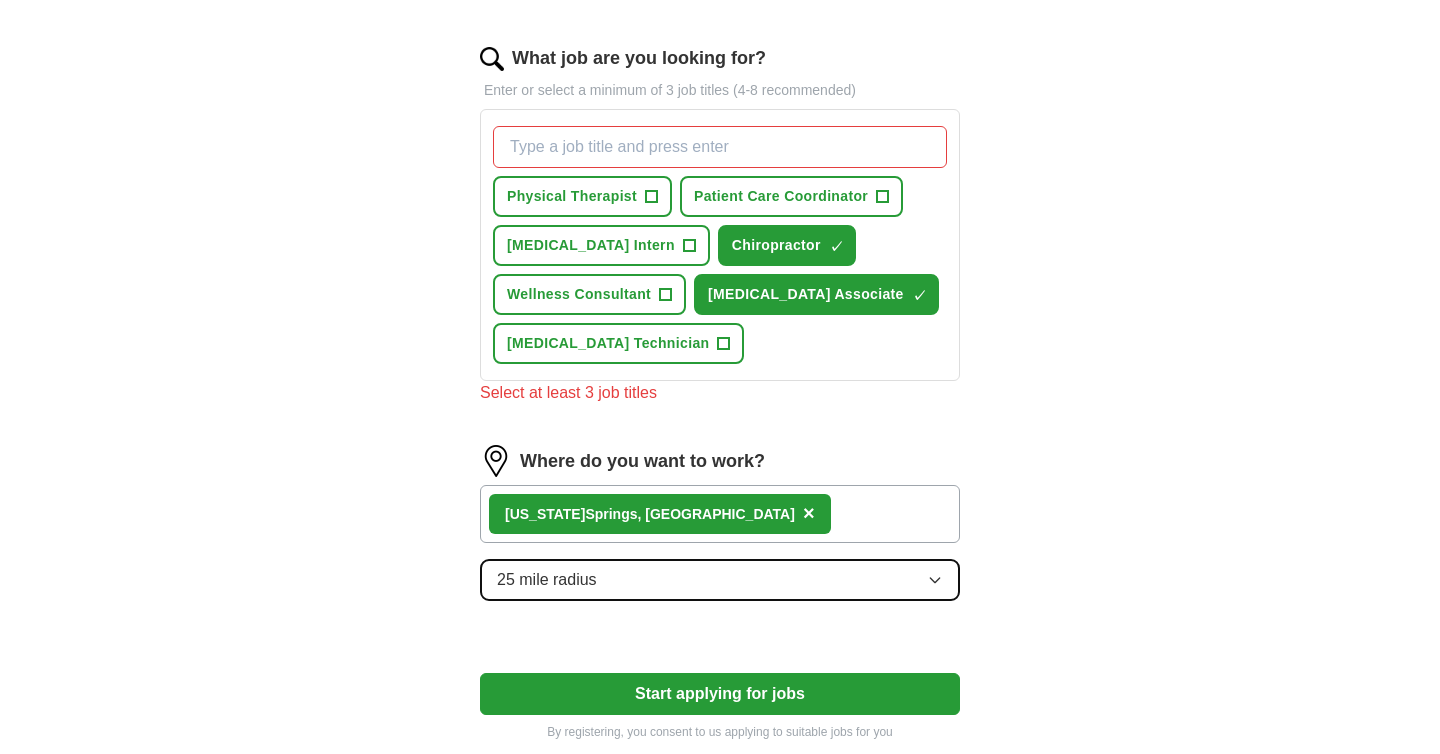 click on "25 mile radius" at bounding box center [720, 580] 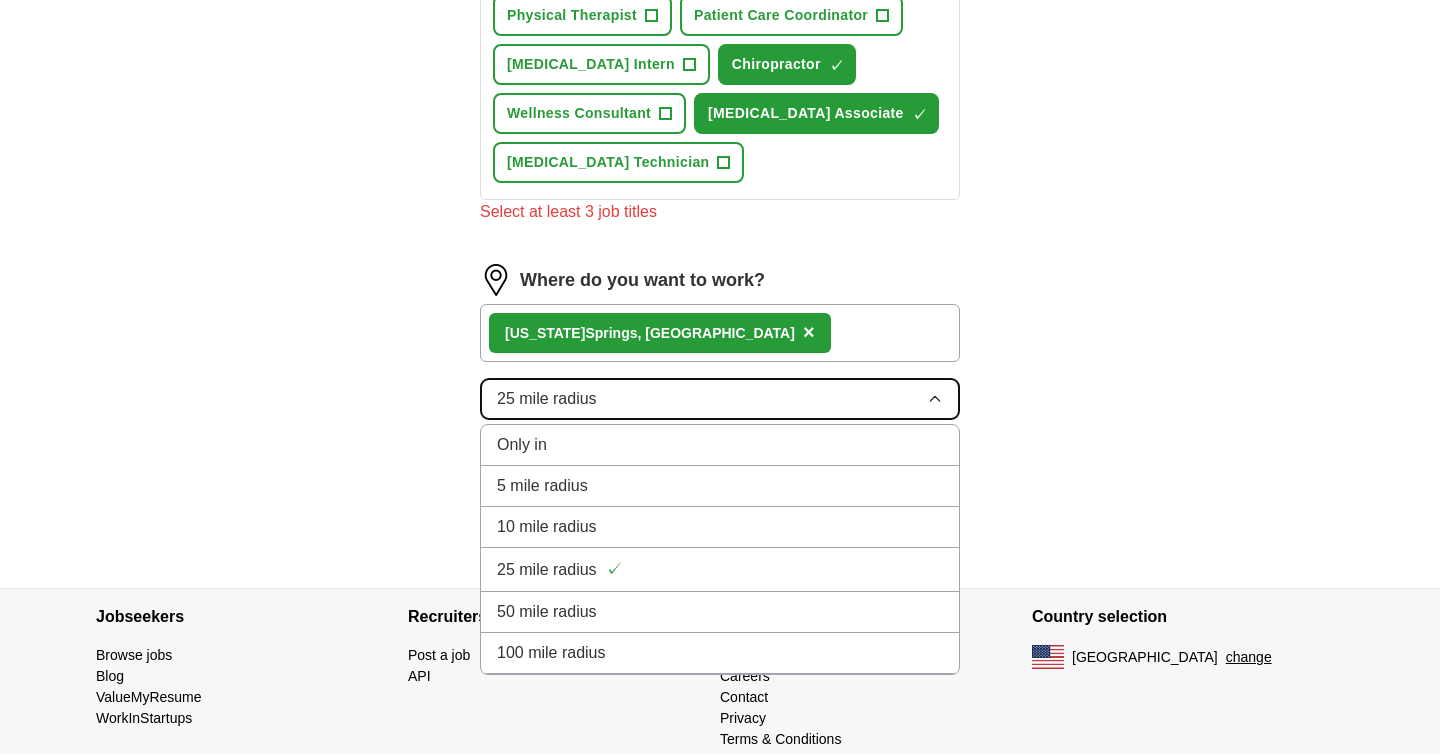 scroll, scrollTop: 809, scrollLeft: 0, axis: vertical 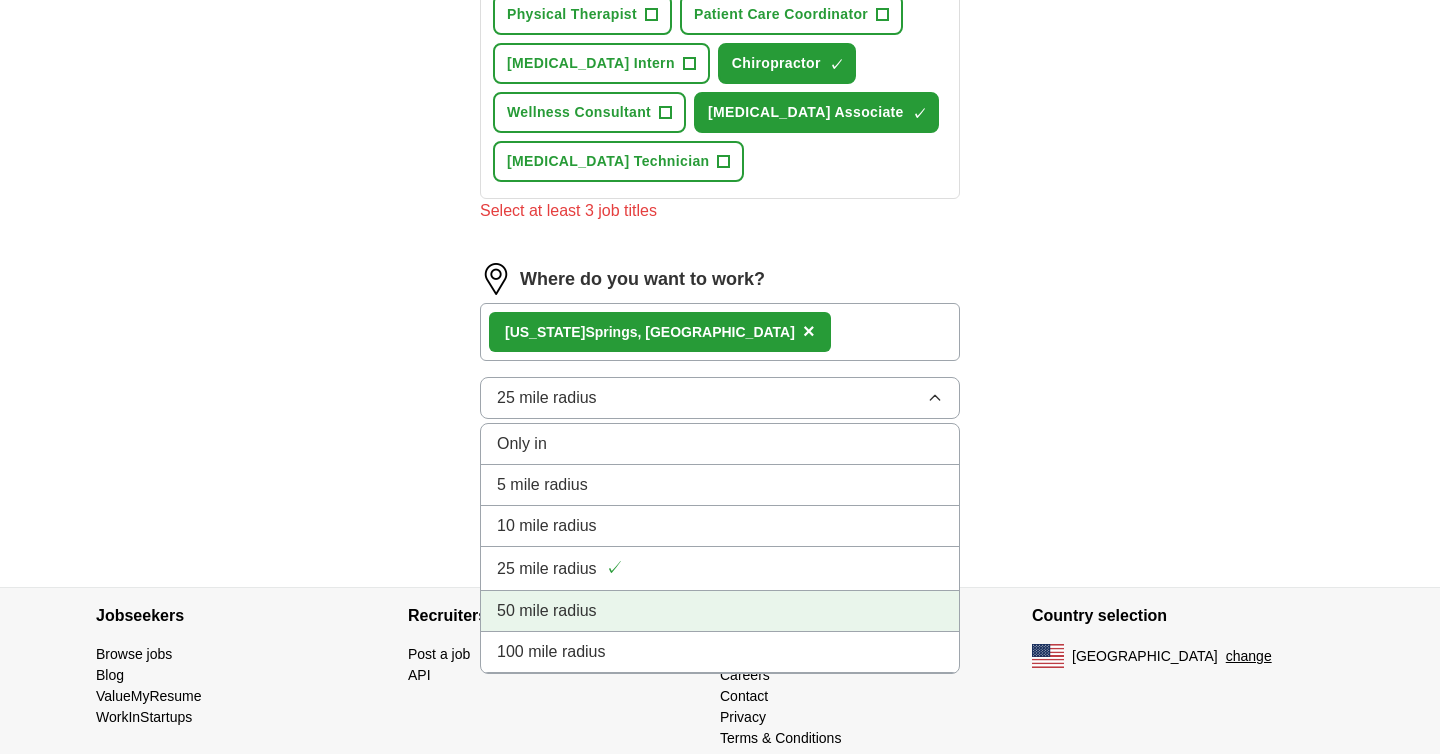 click on "50 mile radius" at bounding box center (547, 611) 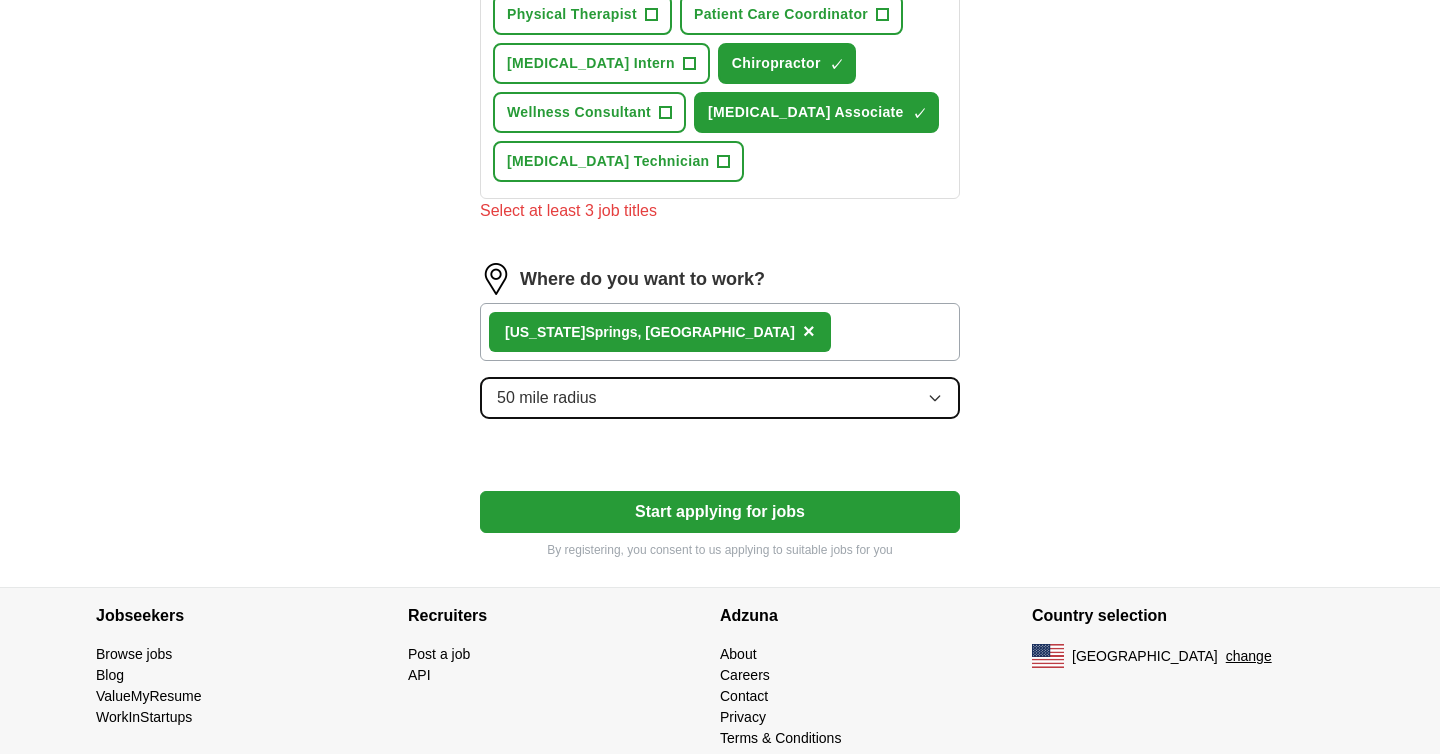 click on "50 mile radius" at bounding box center [547, 398] 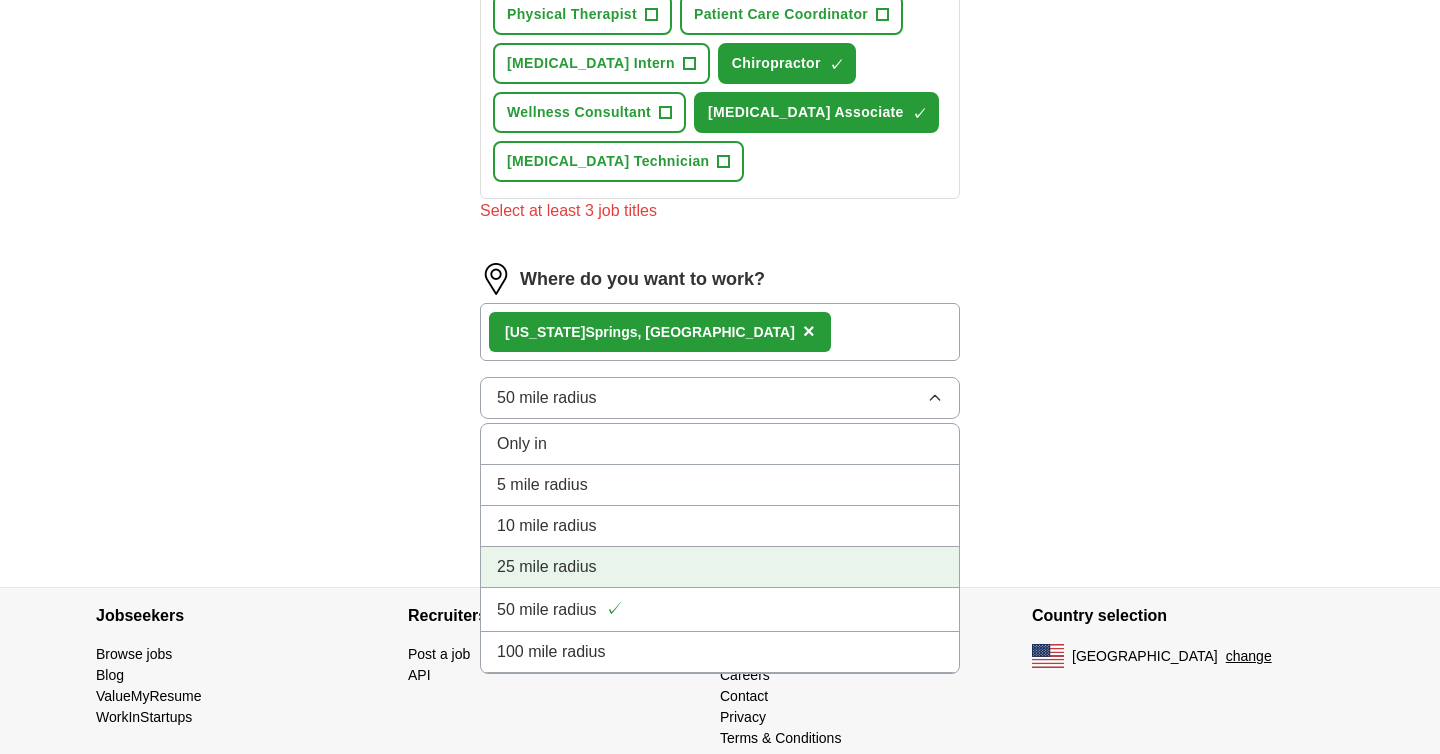 click on "25 mile radius" at bounding box center [547, 567] 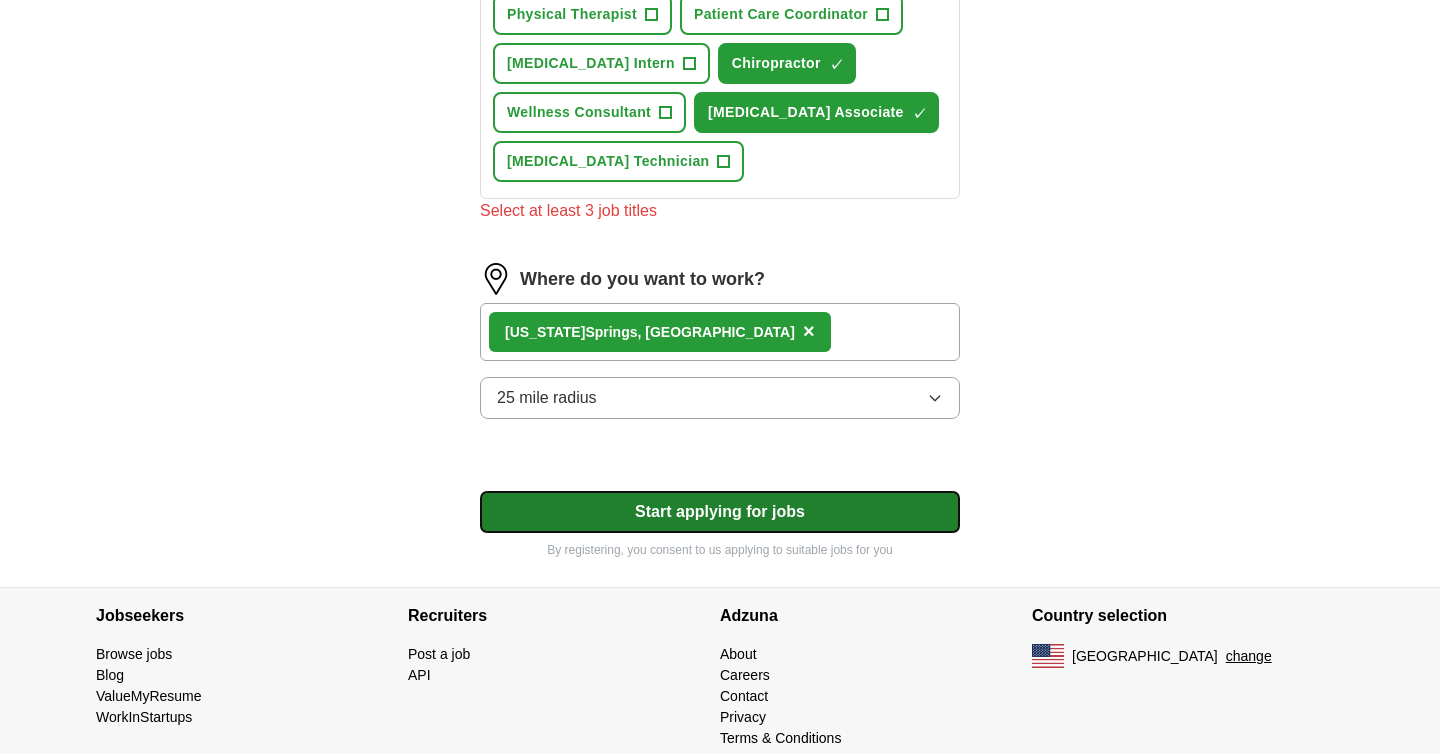 click on "Start applying for jobs" at bounding box center [720, 512] 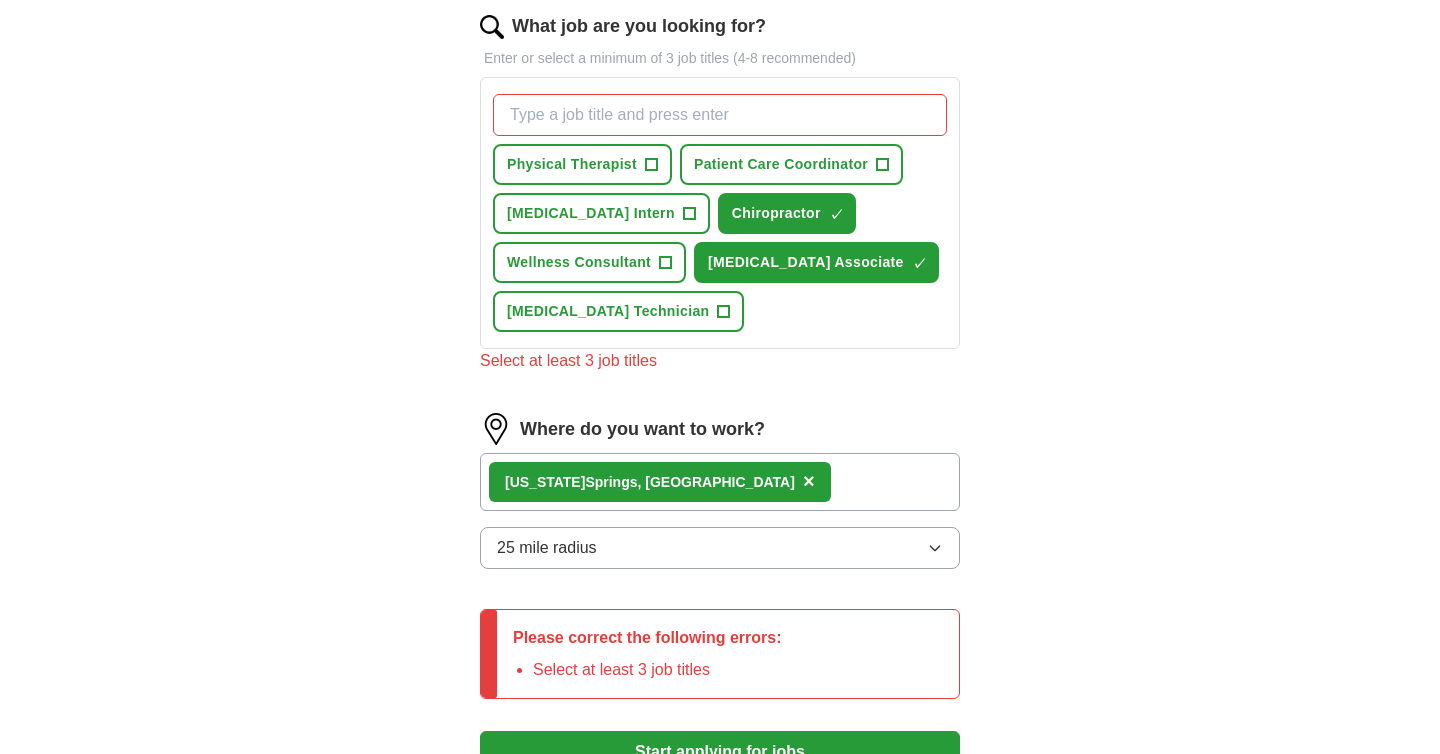 scroll, scrollTop: 615, scrollLeft: 0, axis: vertical 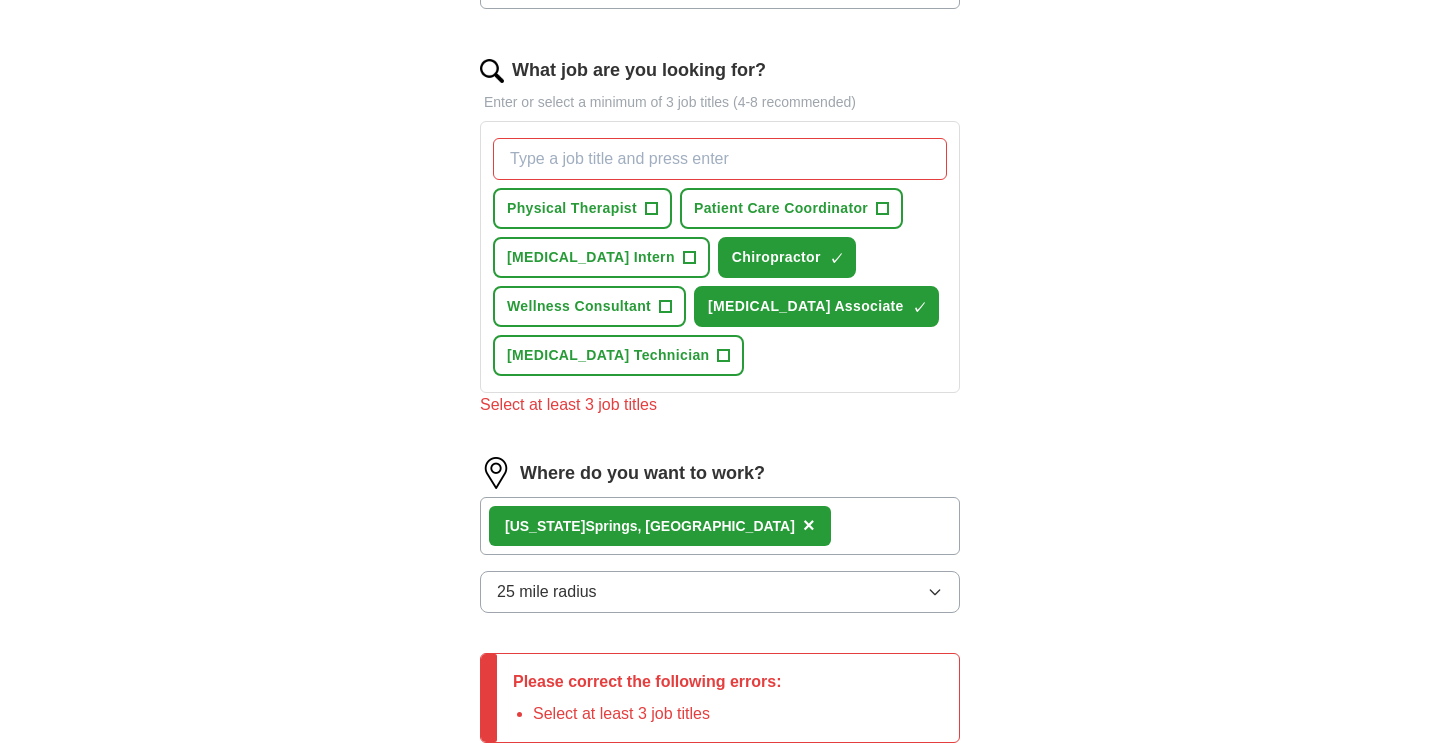 click on "What job are you looking for?" at bounding box center [720, 159] 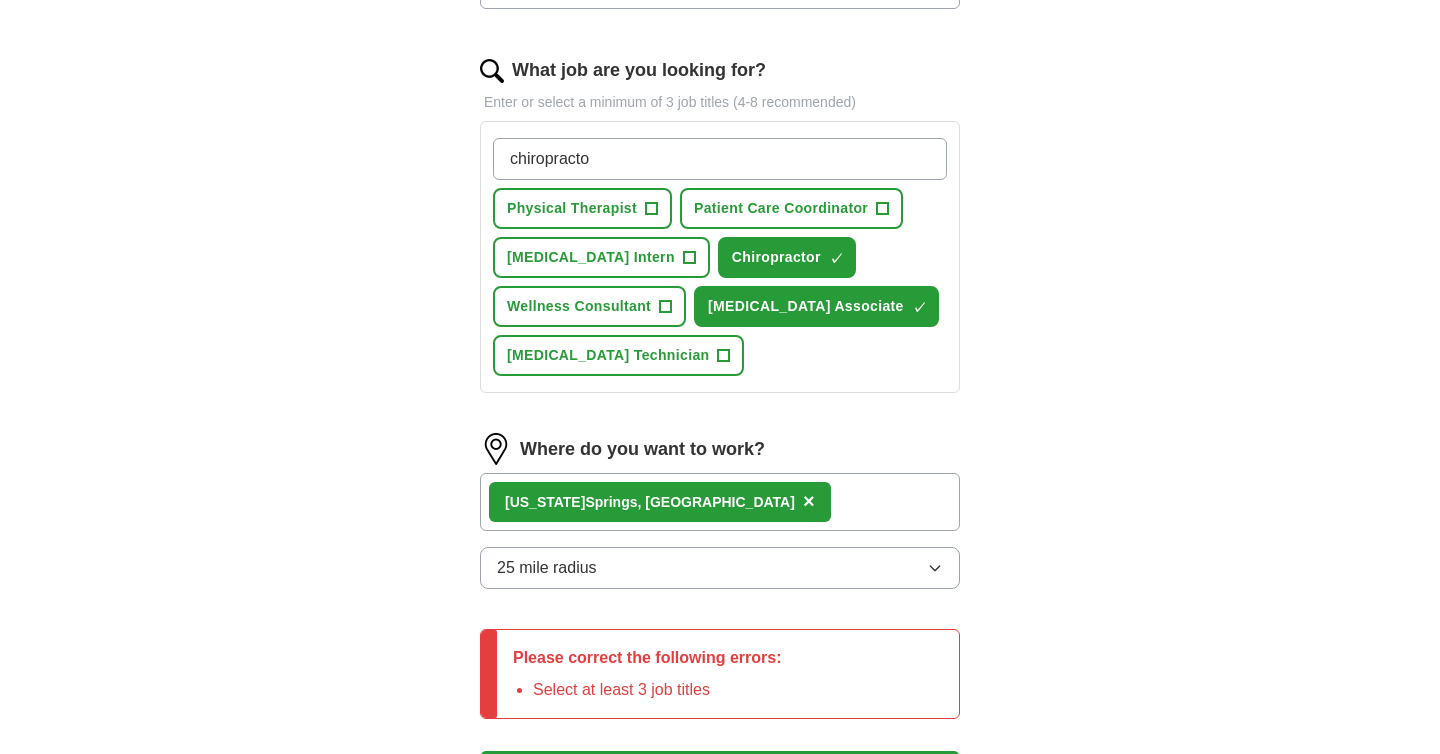 type on "chiropractor" 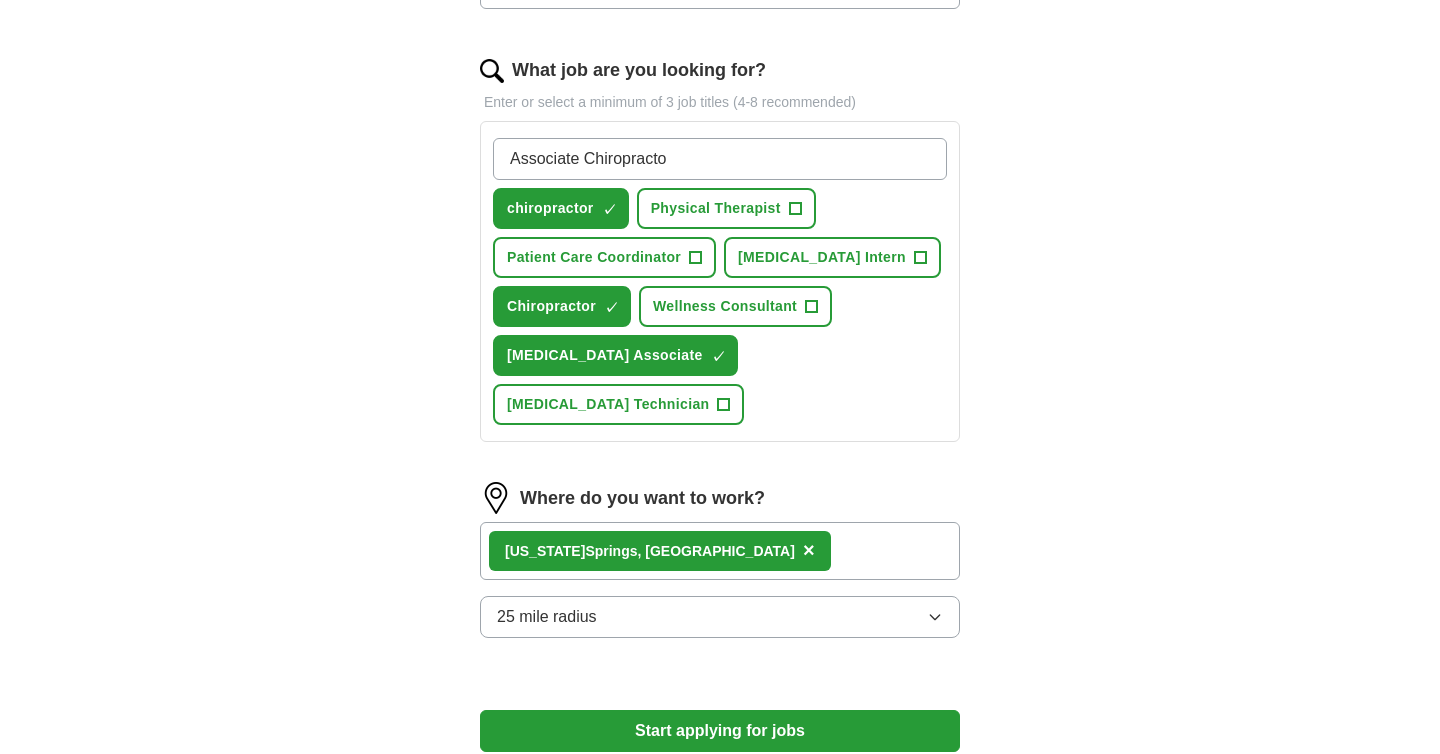 type on "Associate Chiropractor" 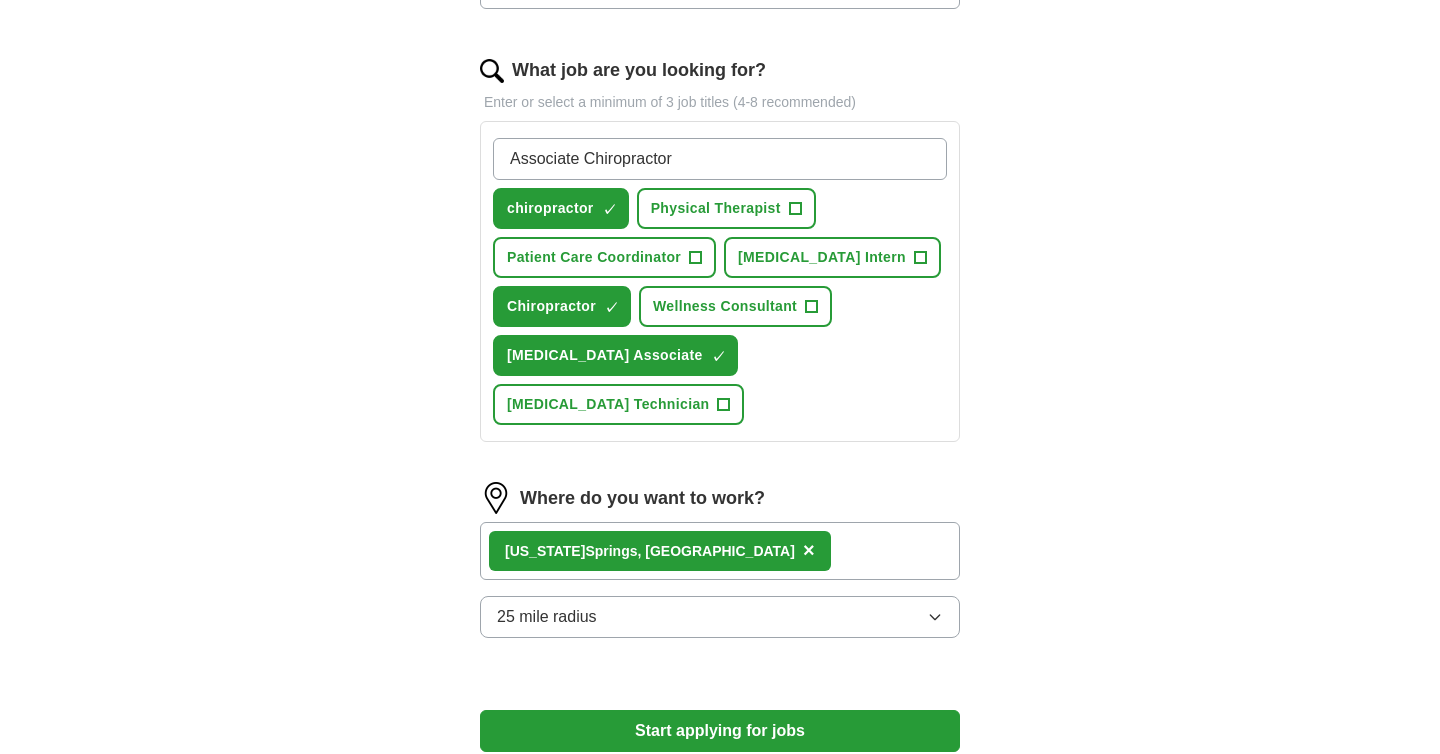 type 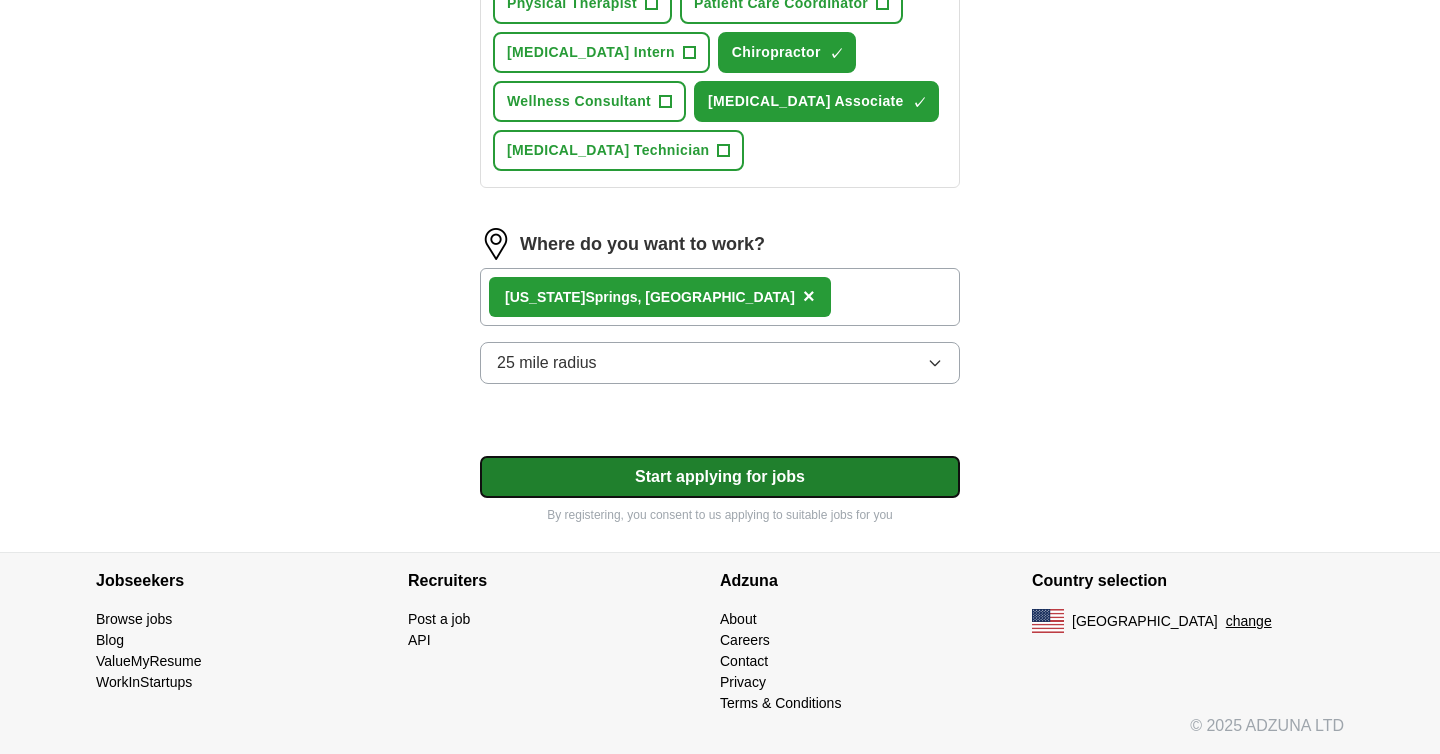 click on "Start applying for jobs" at bounding box center (720, 477) 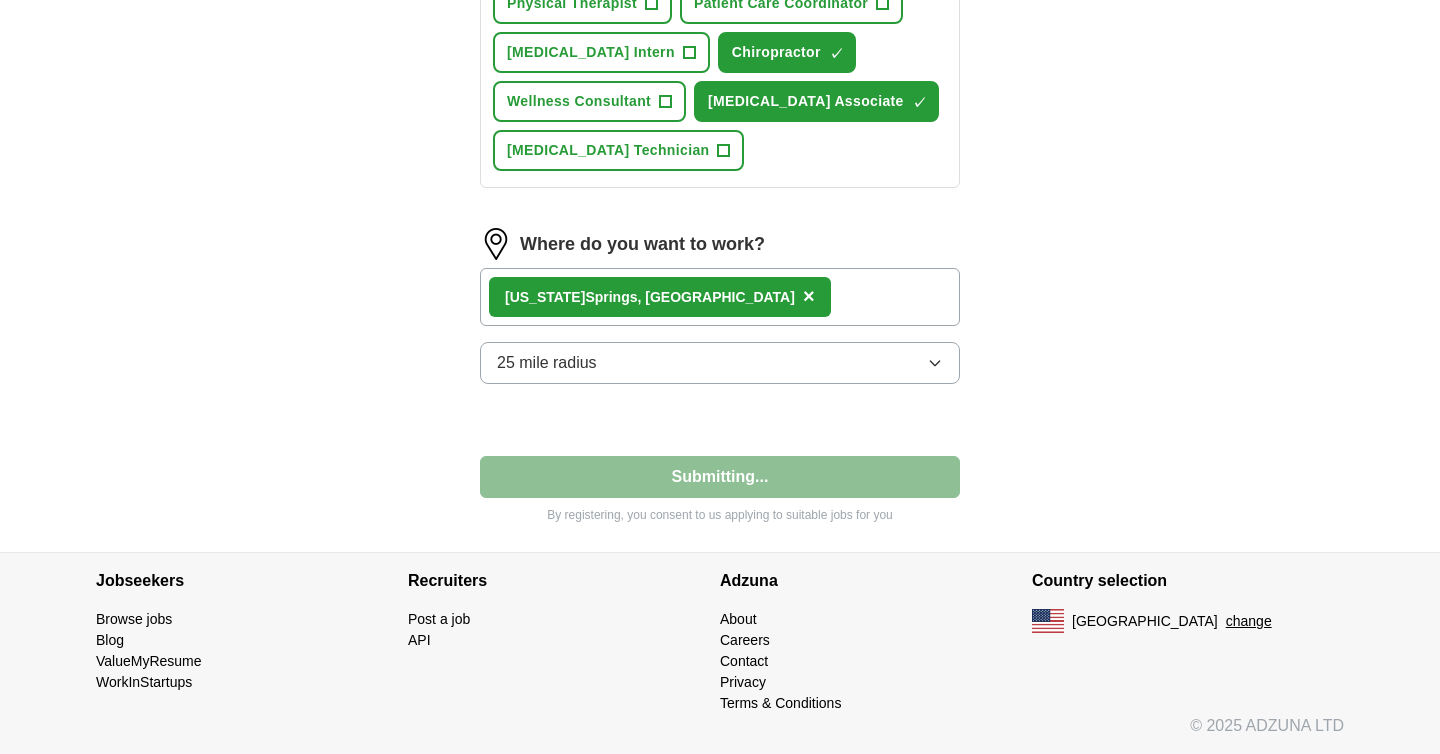 select on "**" 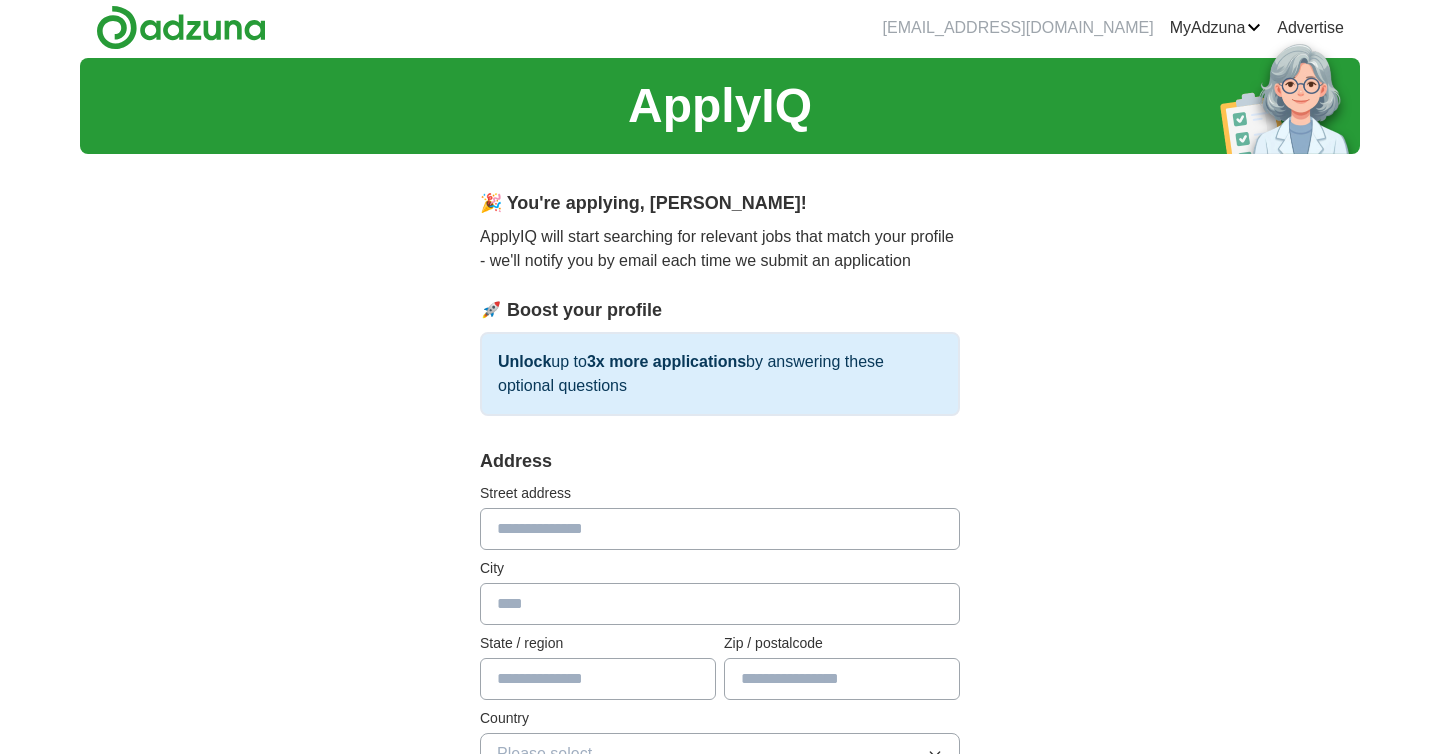 scroll, scrollTop: 0, scrollLeft: 0, axis: both 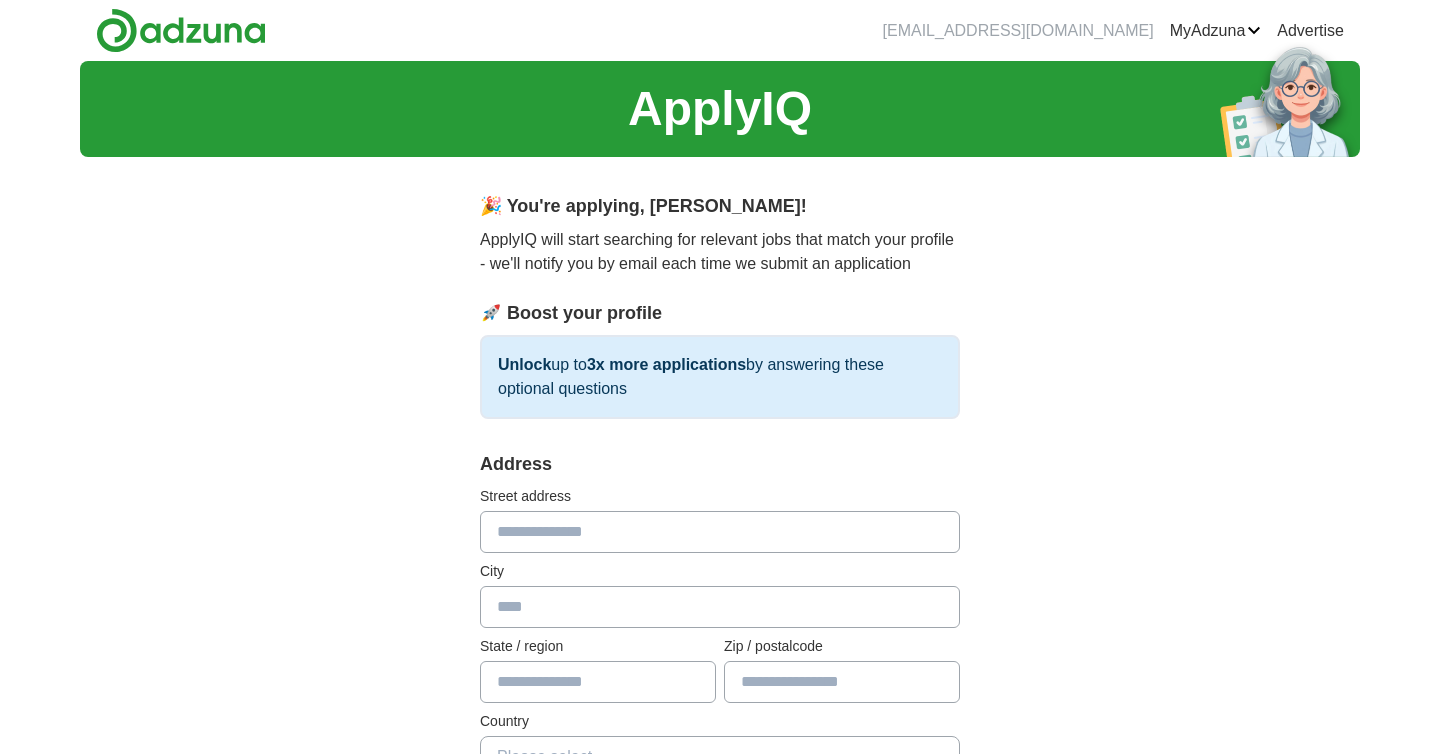 click at bounding box center (720, 532) 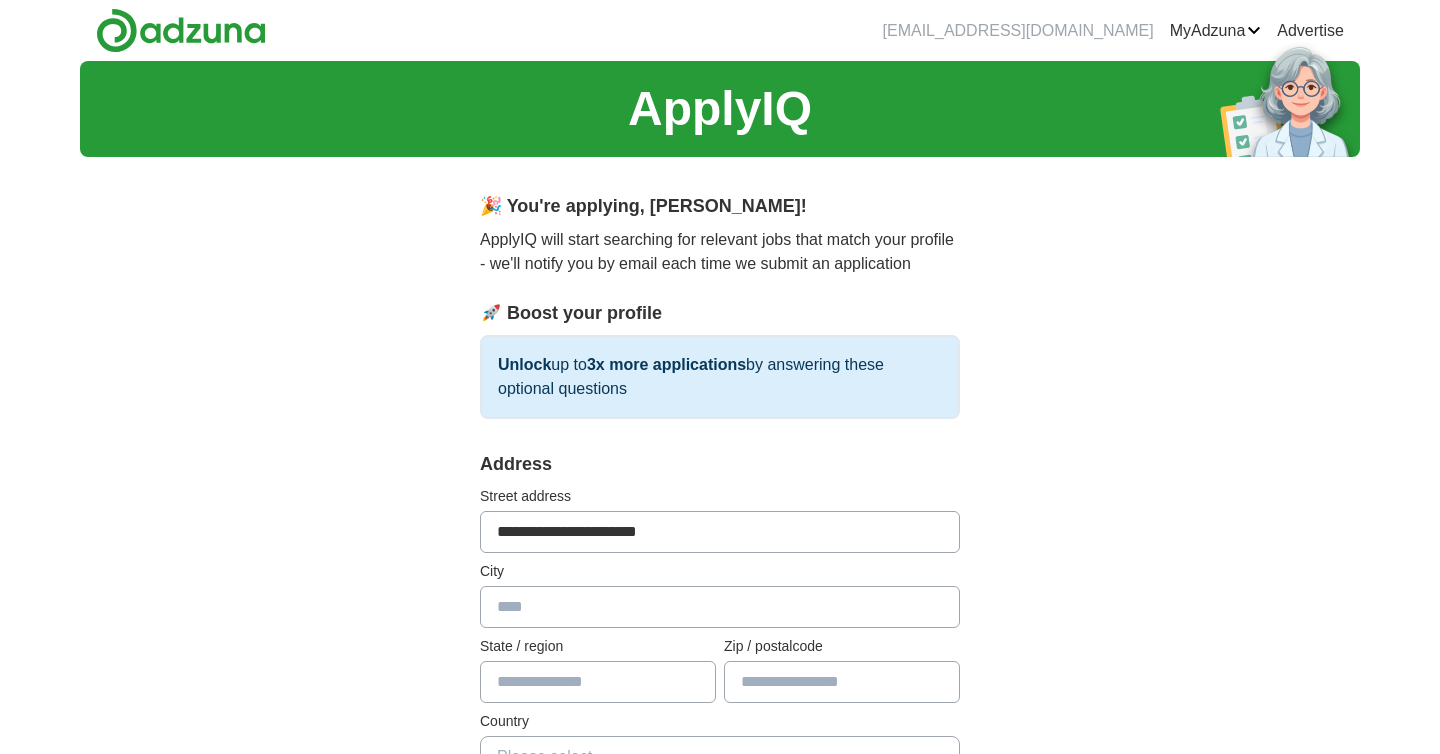 type on "**********" 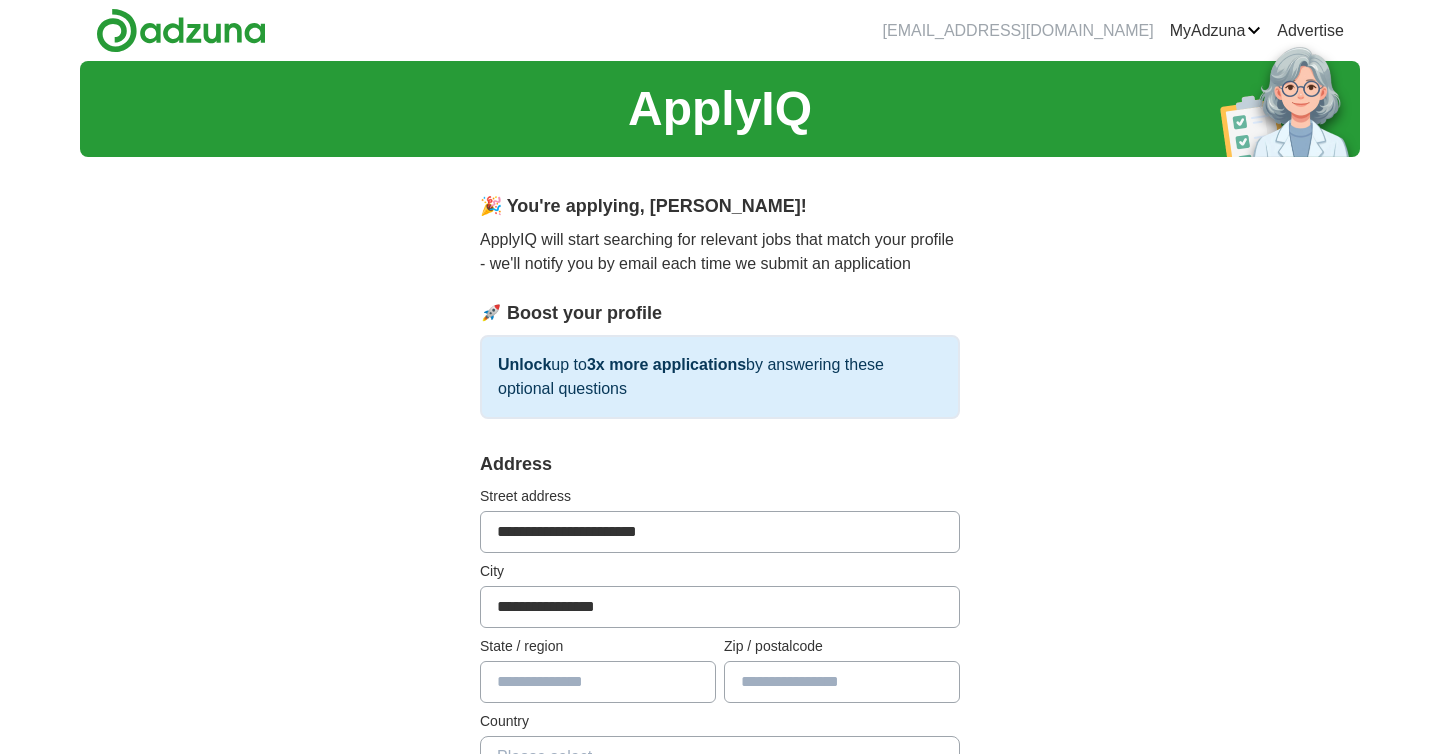 type on "**" 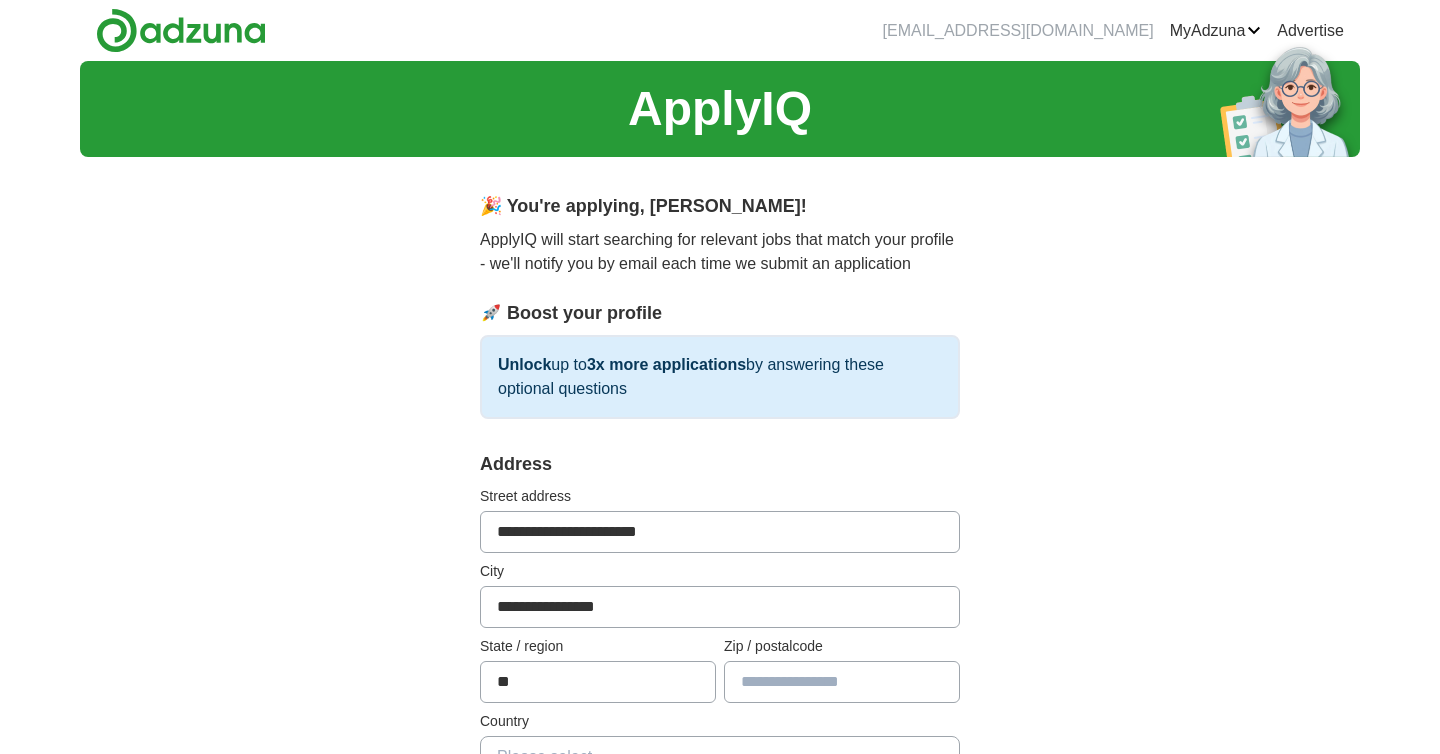 type on "*****" 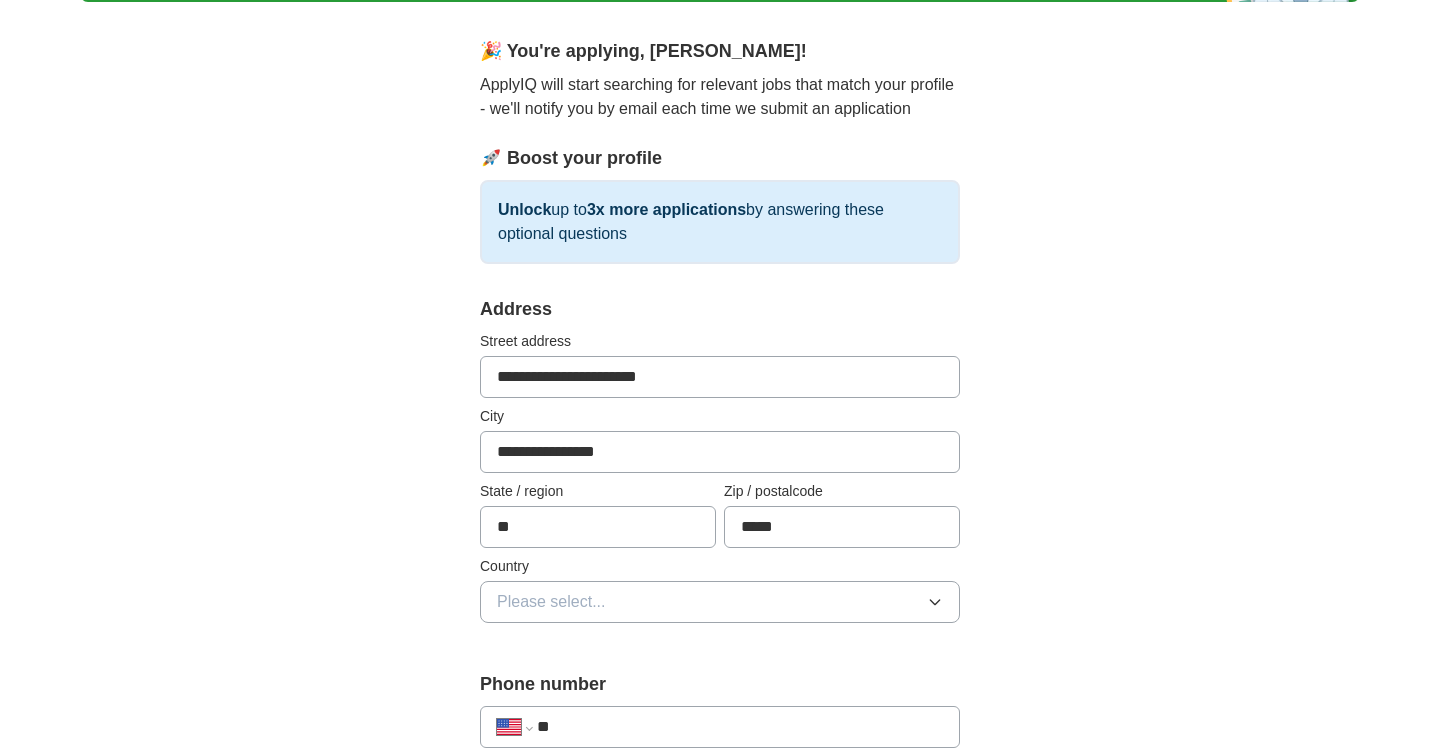 scroll, scrollTop: 190, scrollLeft: 0, axis: vertical 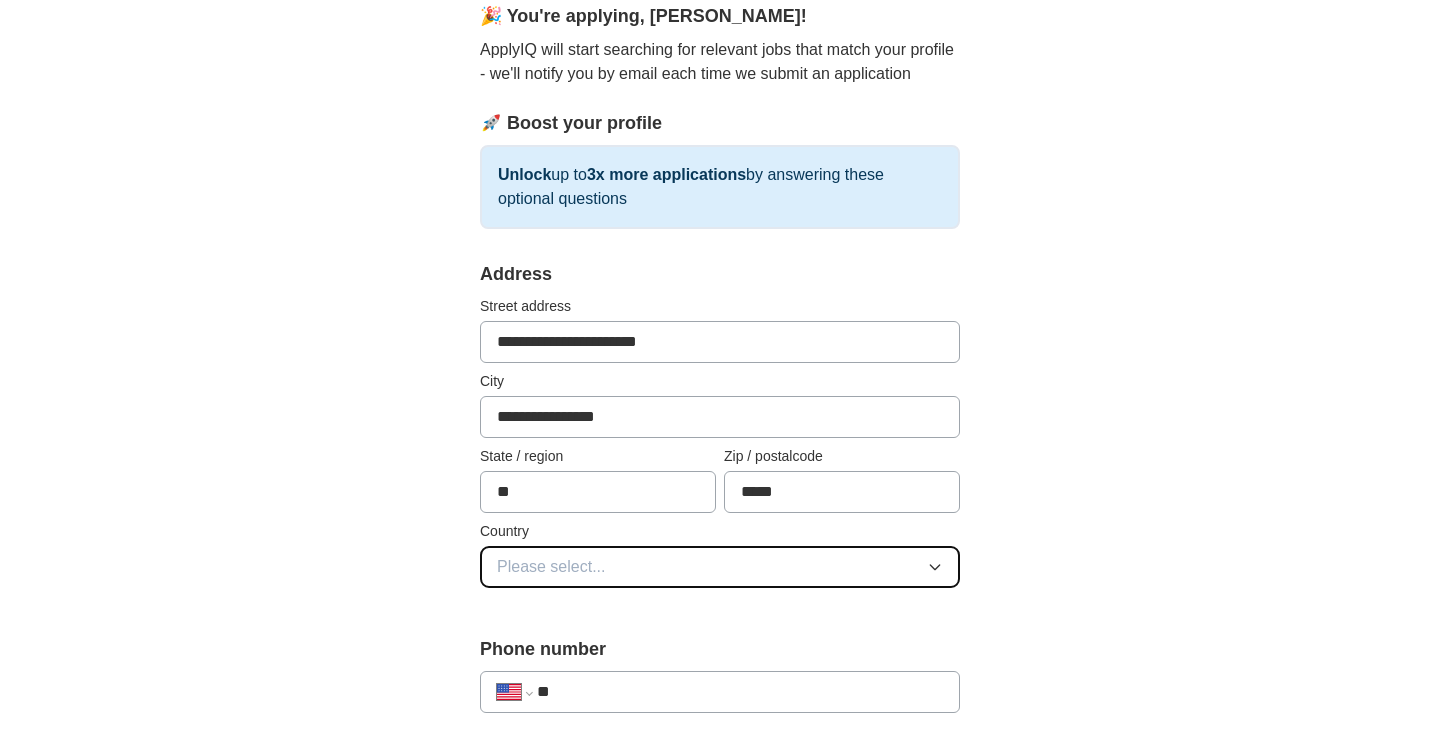 click on "Please select..." at bounding box center [720, 567] 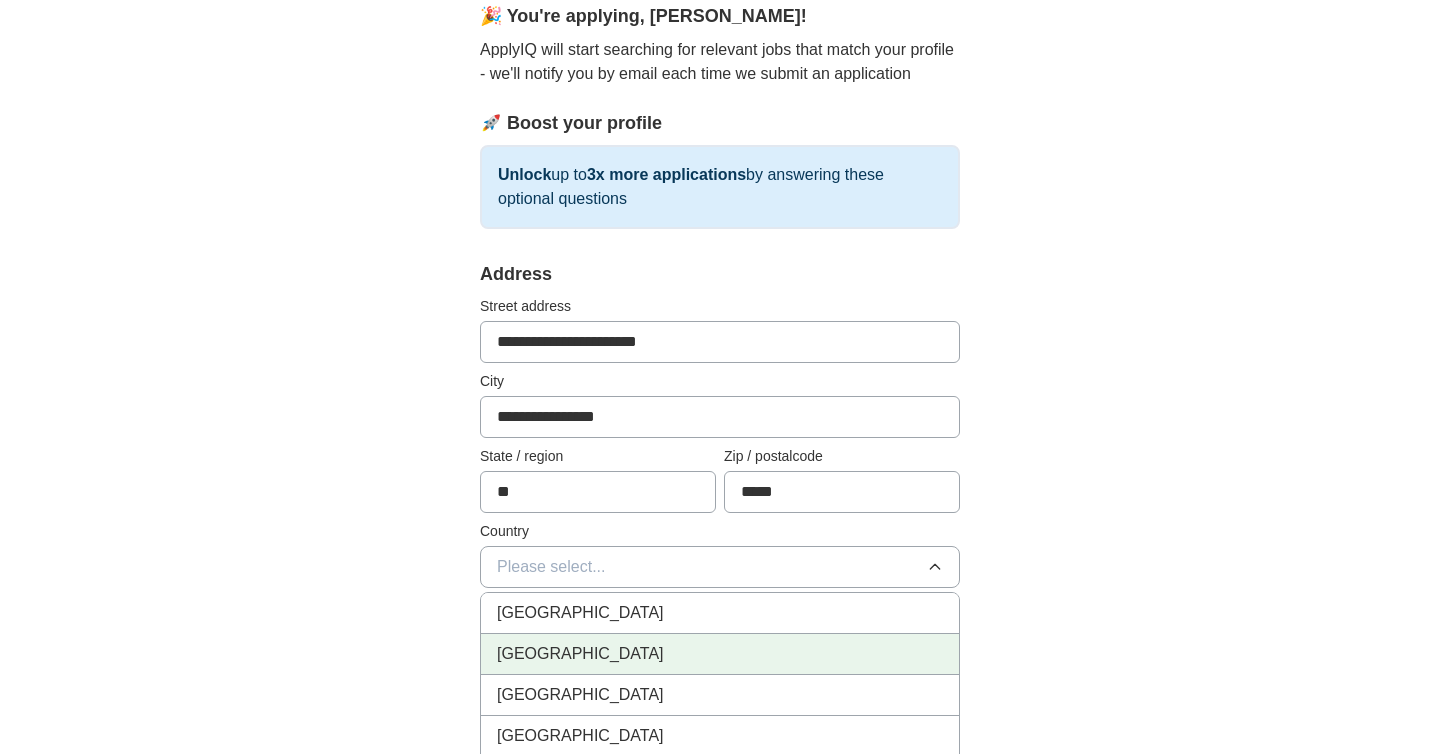 click on "[GEOGRAPHIC_DATA]" at bounding box center (580, 654) 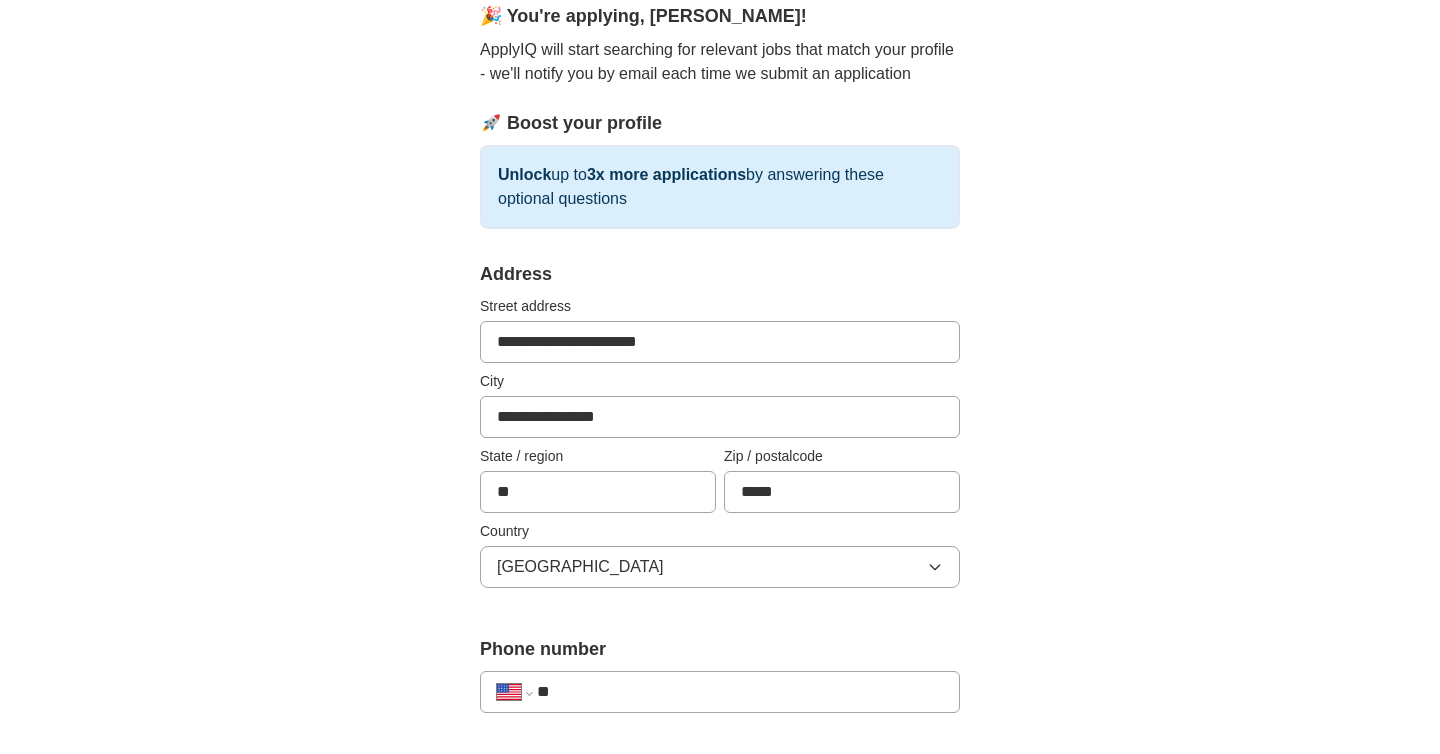 click on "**********" at bounding box center [720, 342] 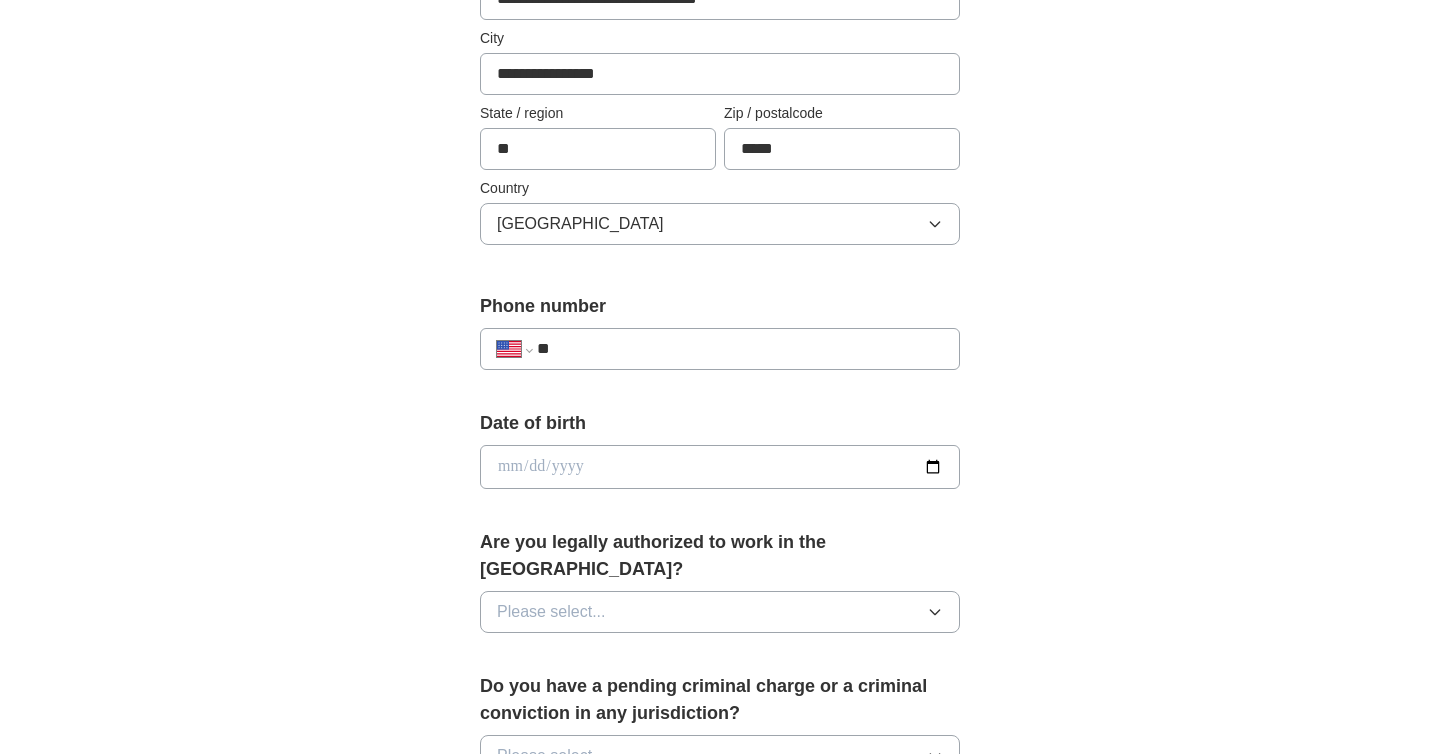 scroll, scrollTop: 568, scrollLeft: 0, axis: vertical 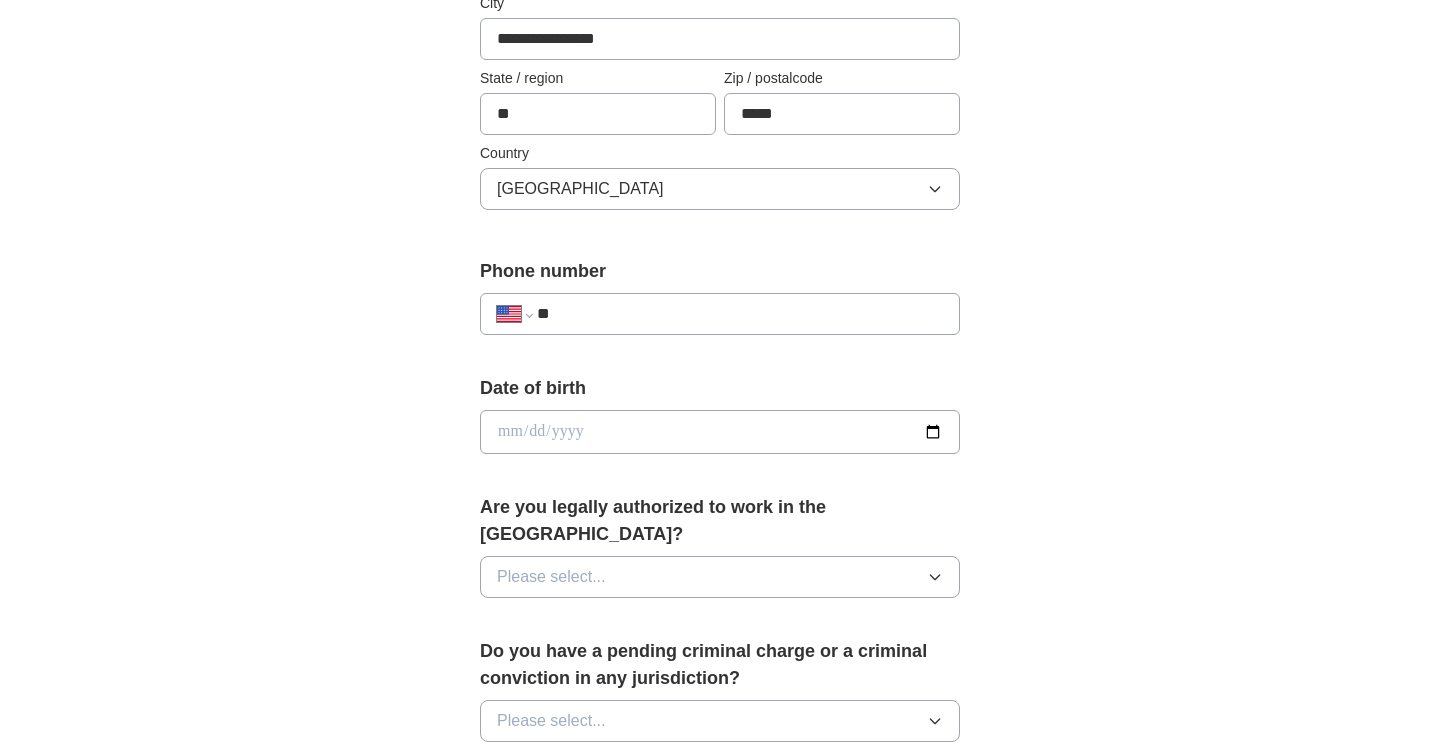 type on "**********" 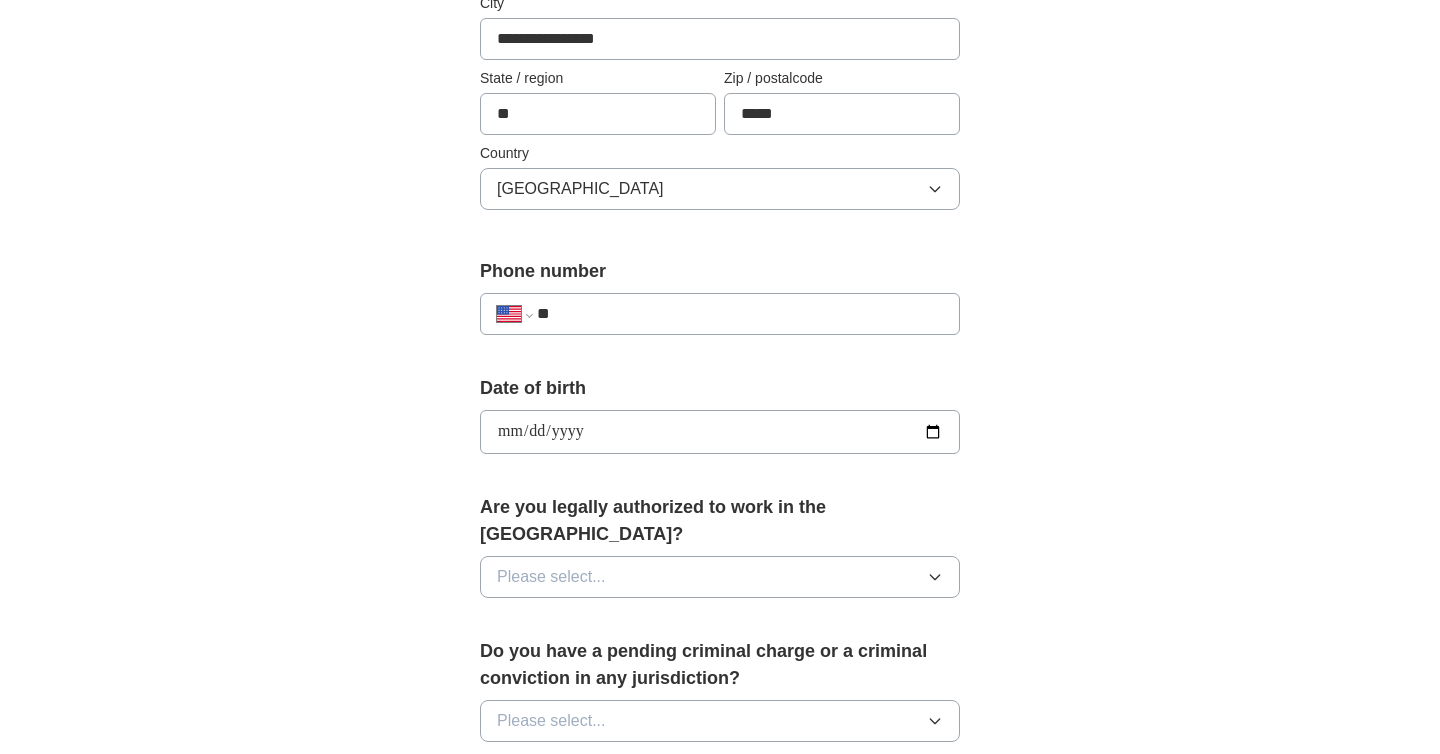 type on "**********" 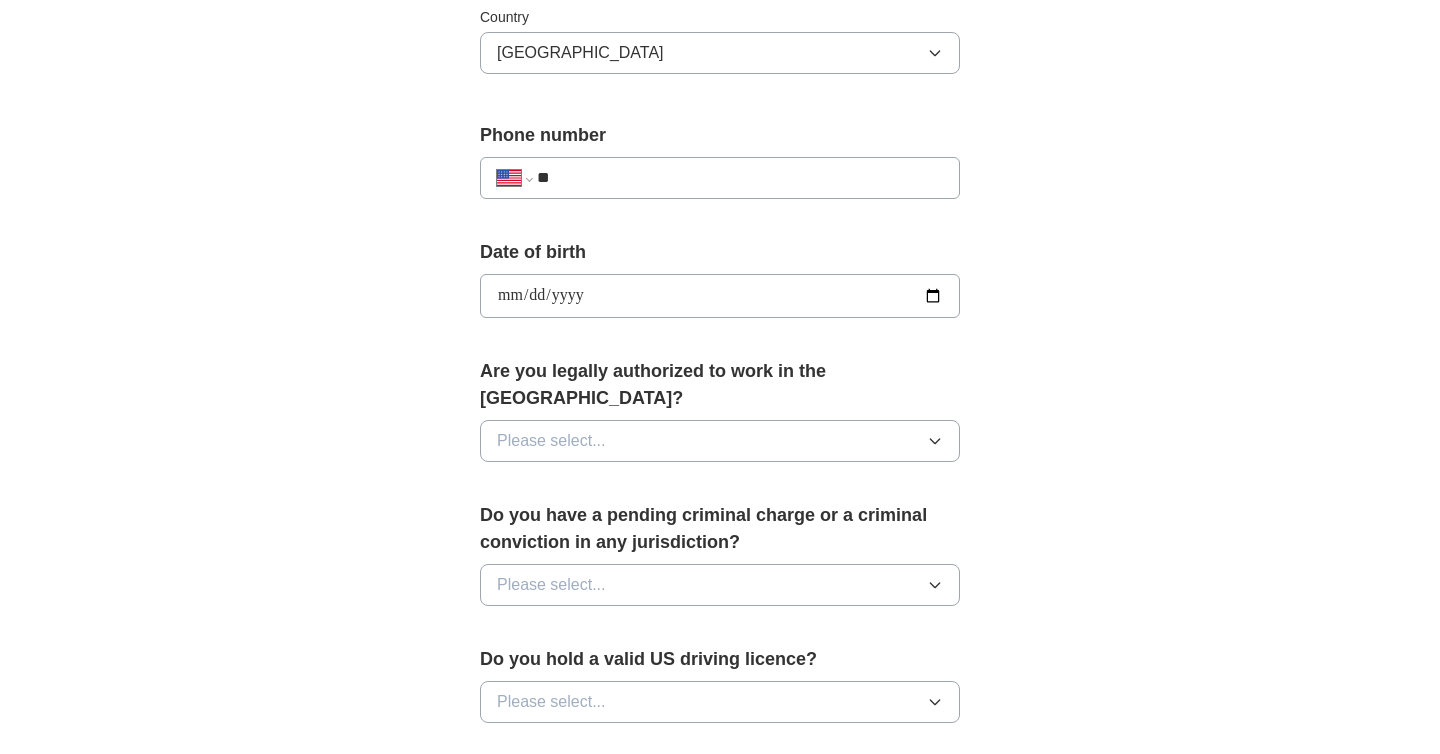 scroll, scrollTop: 709, scrollLeft: 0, axis: vertical 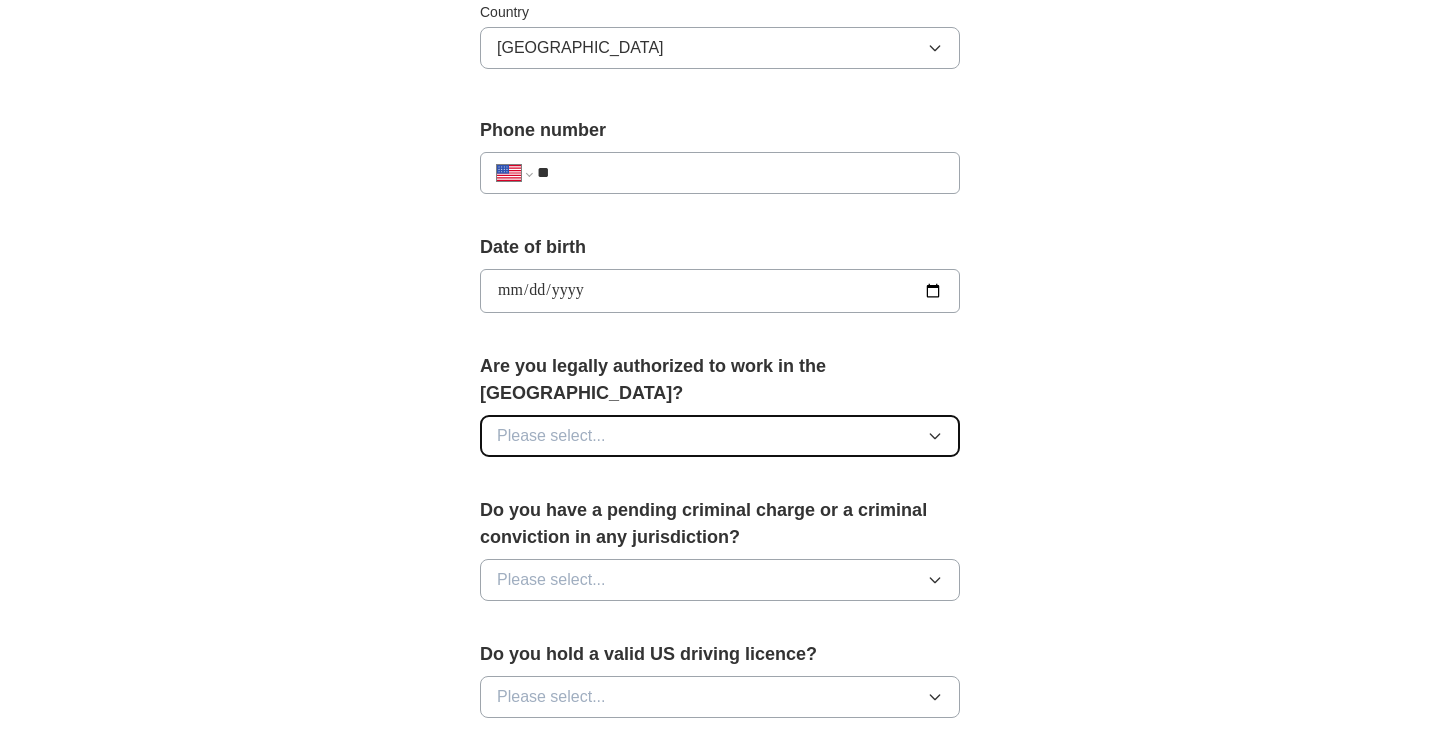 click on "Please select..." at bounding box center [720, 436] 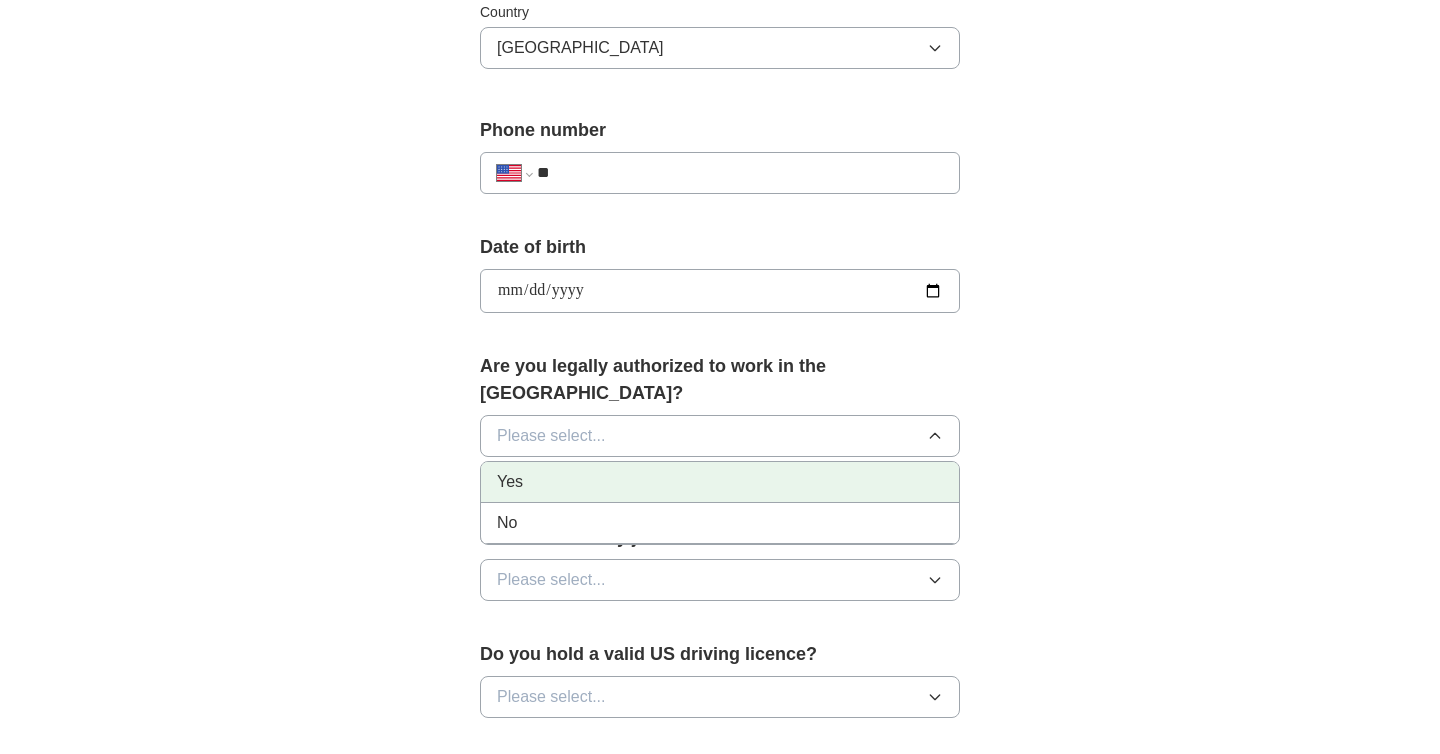 click on "Yes" at bounding box center [720, 482] 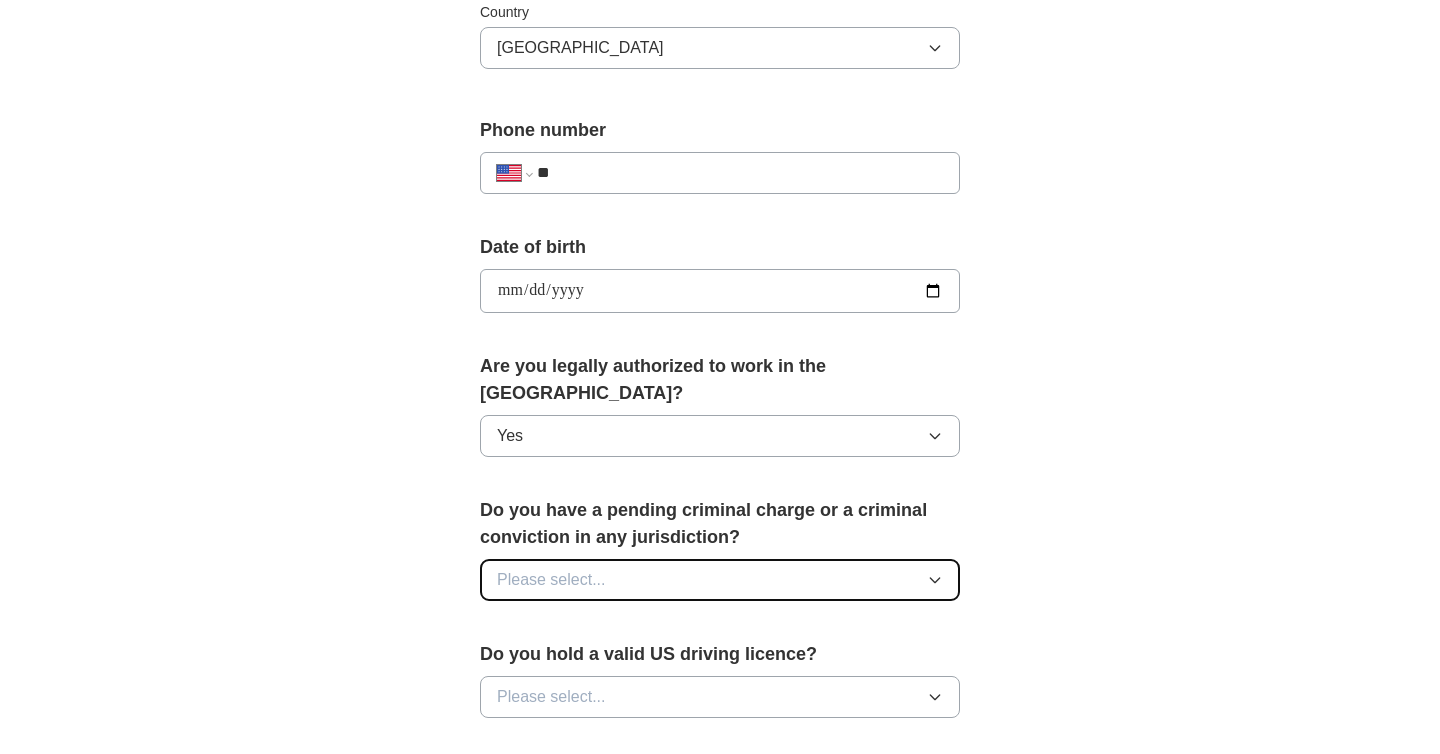 click on "Please select..." at bounding box center [720, 580] 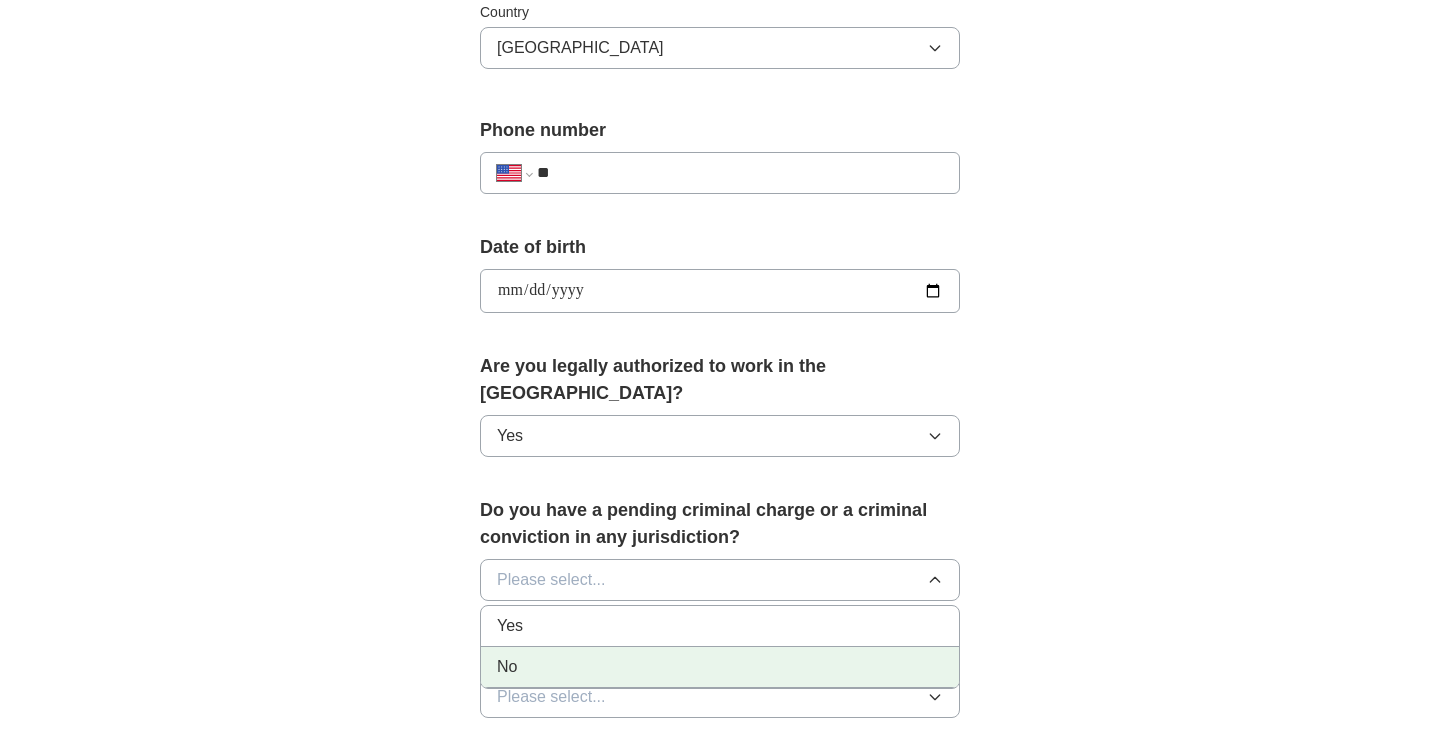 click on "No" at bounding box center [720, 667] 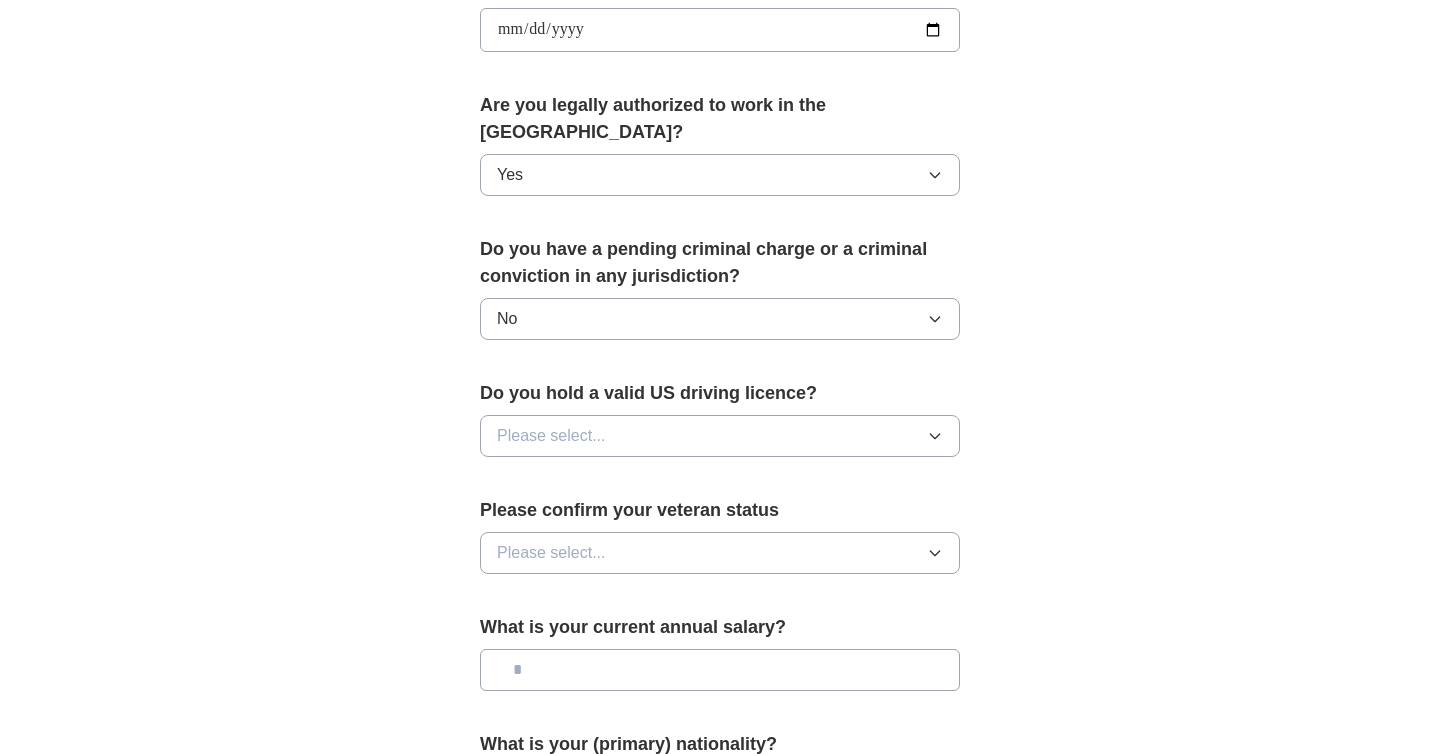 scroll, scrollTop: 974, scrollLeft: 0, axis: vertical 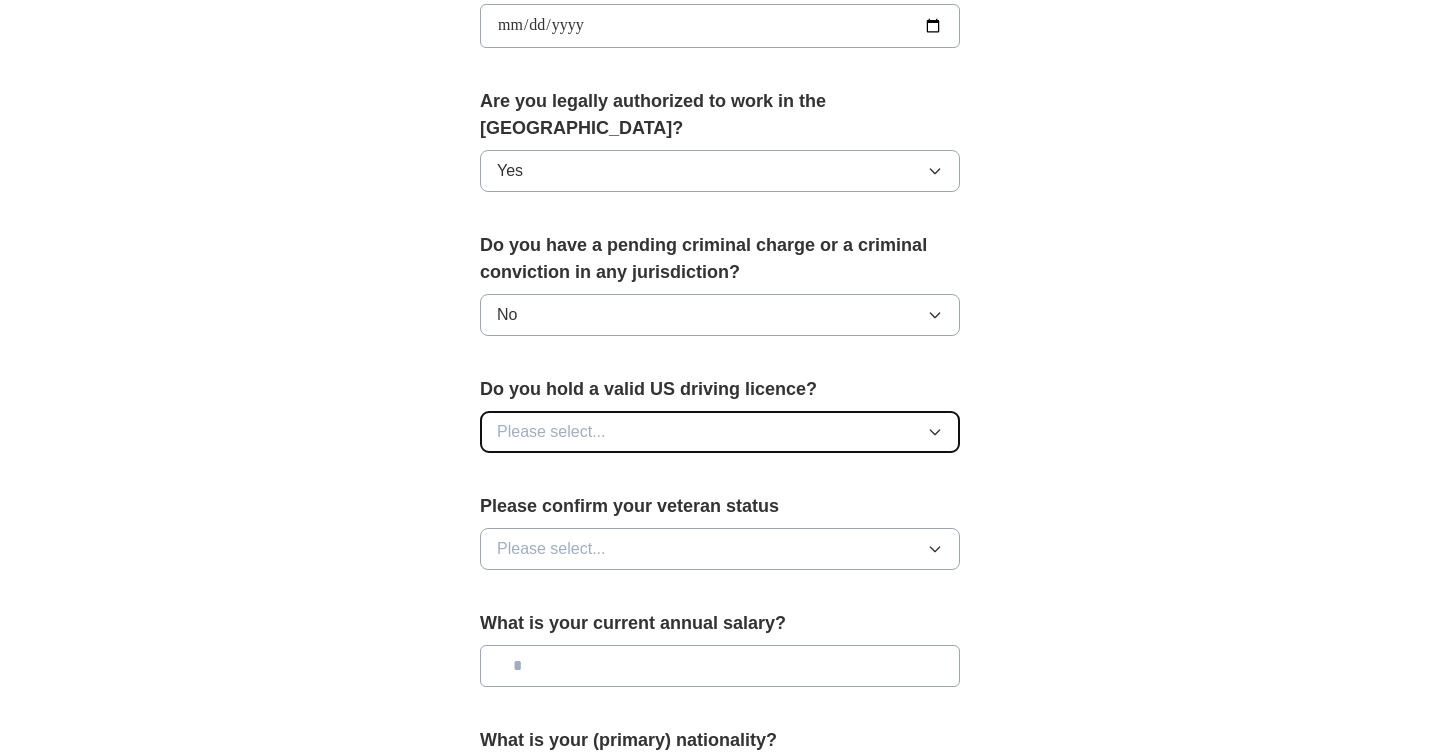click on "Please select..." at bounding box center [551, 432] 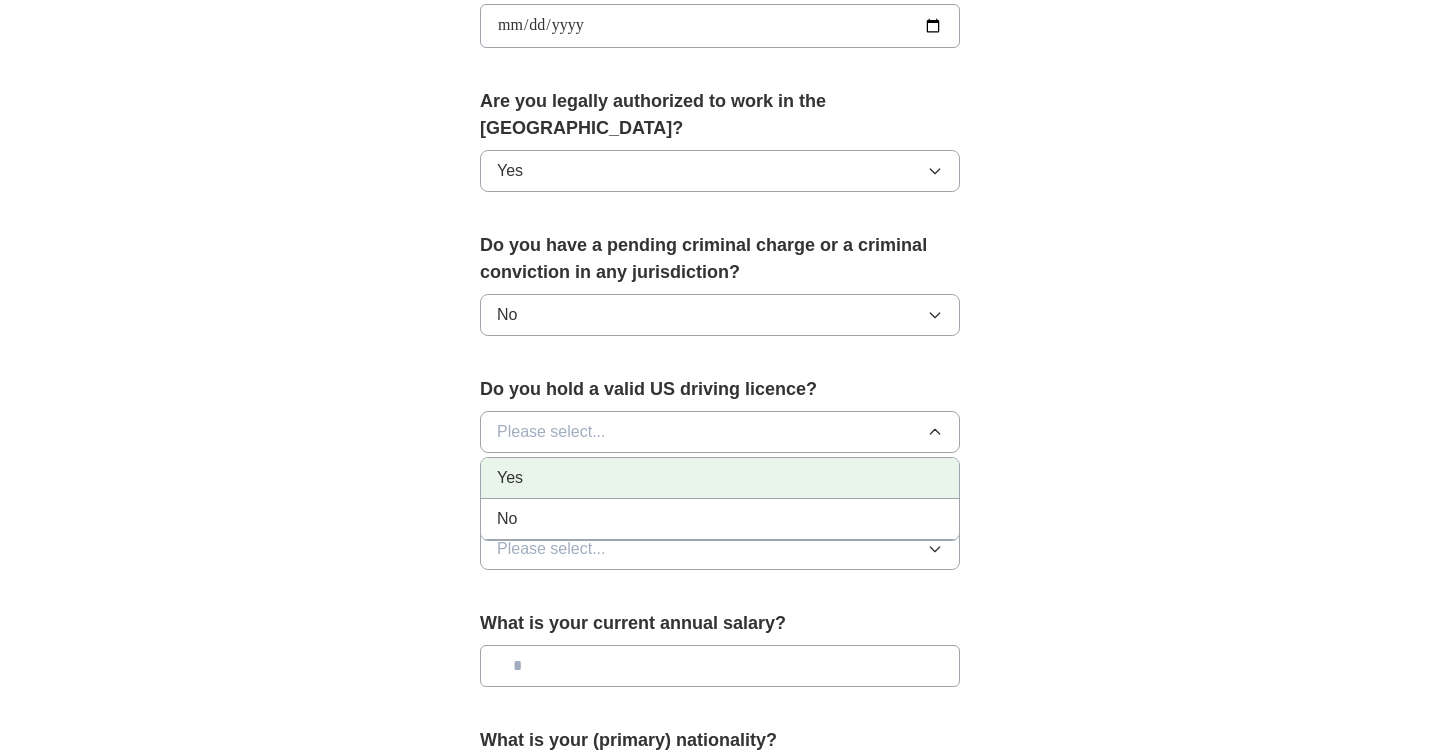 click on "Yes" at bounding box center [720, 478] 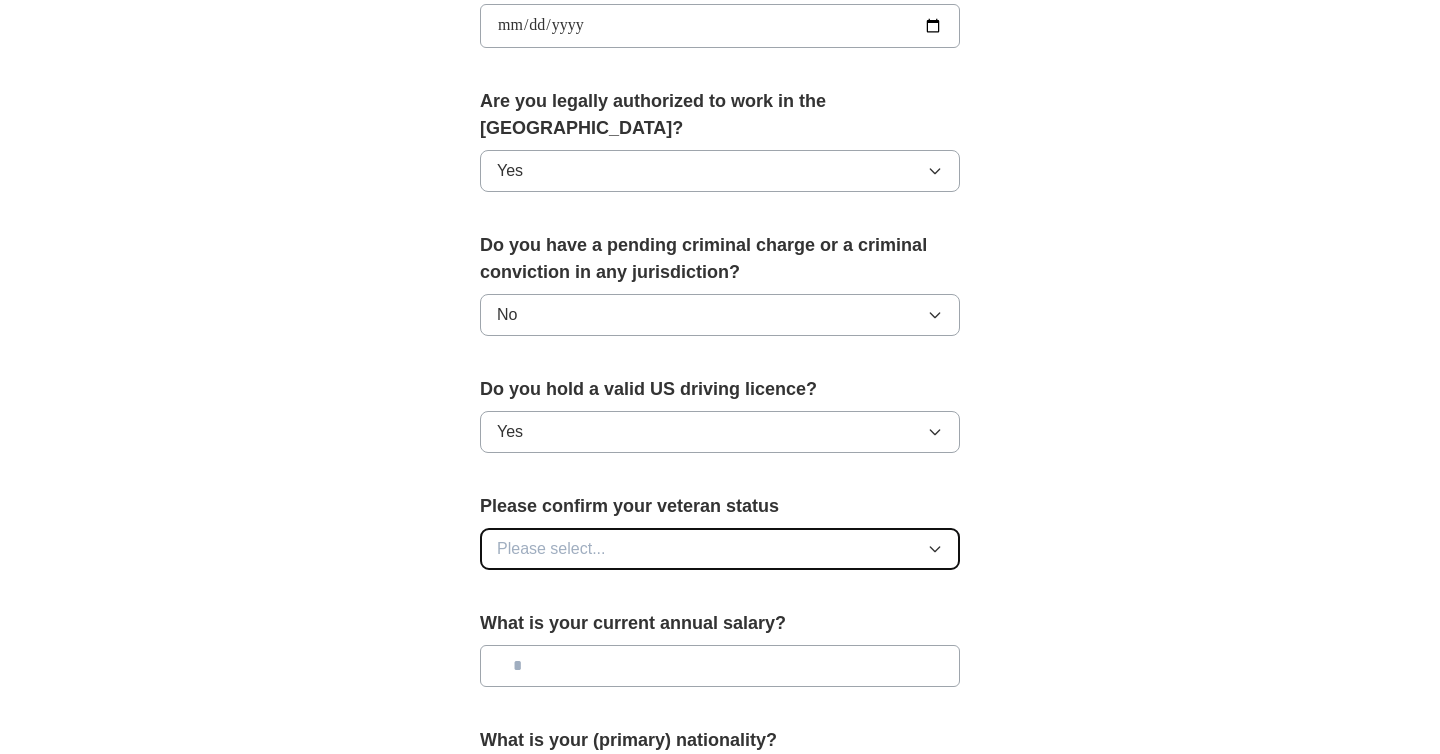 click on "Please select..." at bounding box center [551, 549] 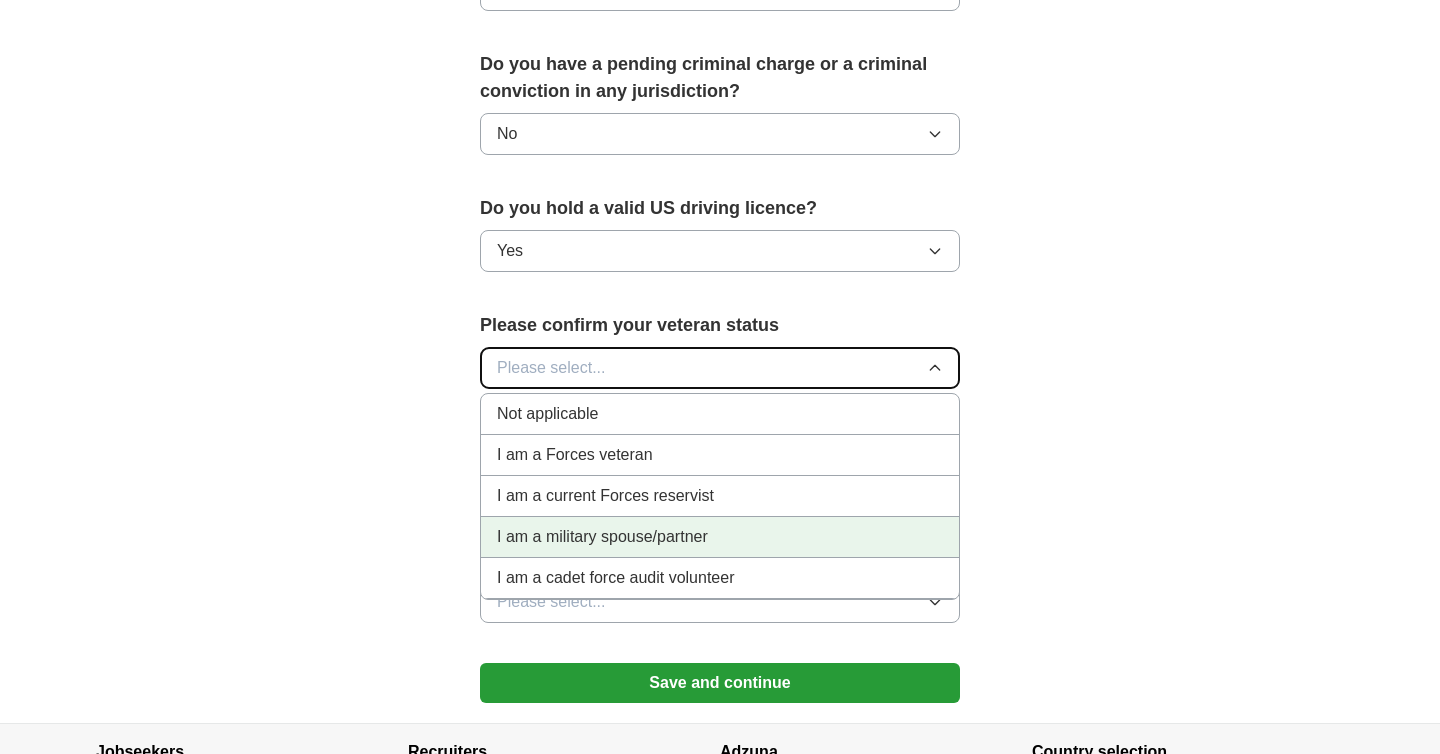 scroll, scrollTop: 1157, scrollLeft: 0, axis: vertical 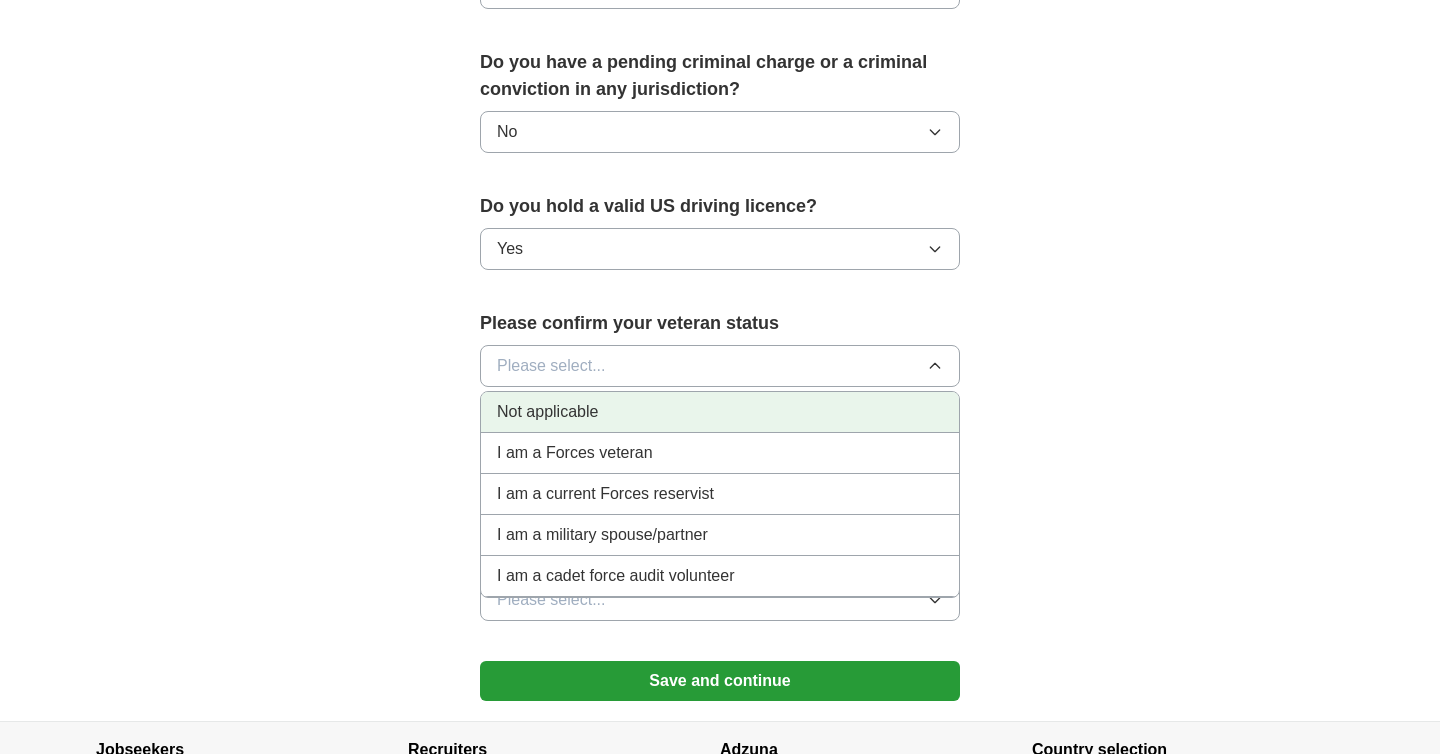 click on "Not applicable" at bounding box center [547, 412] 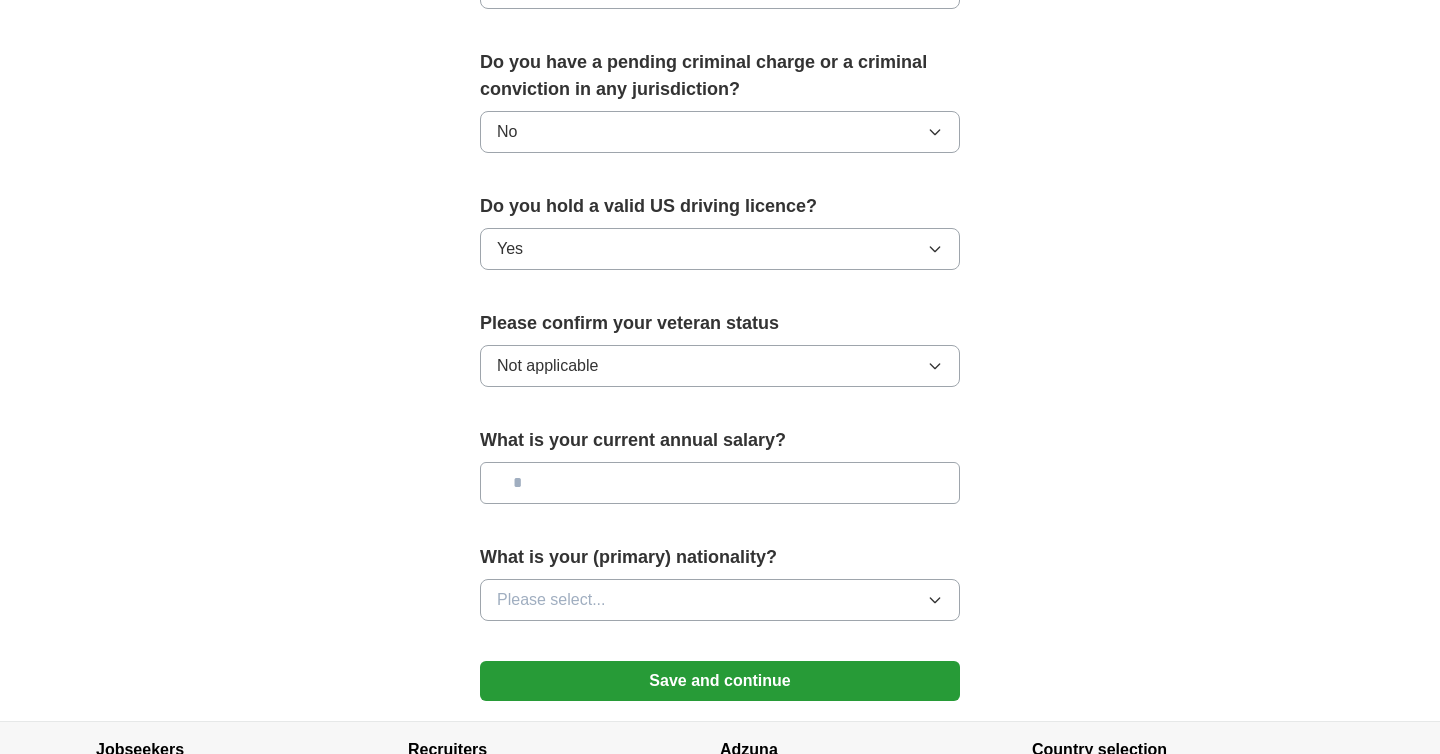 click at bounding box center (720, 483) 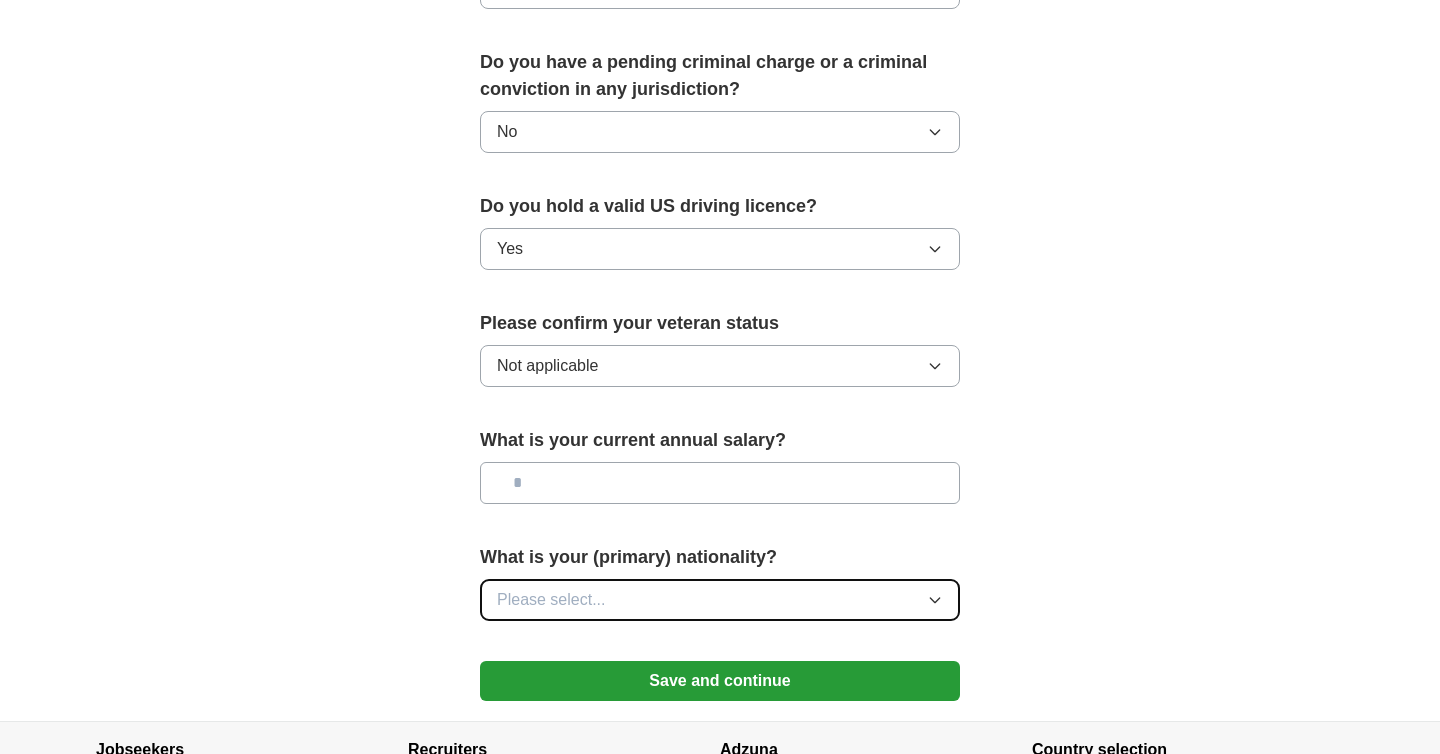 click on "Please select..." at bounding box center (720, 600) 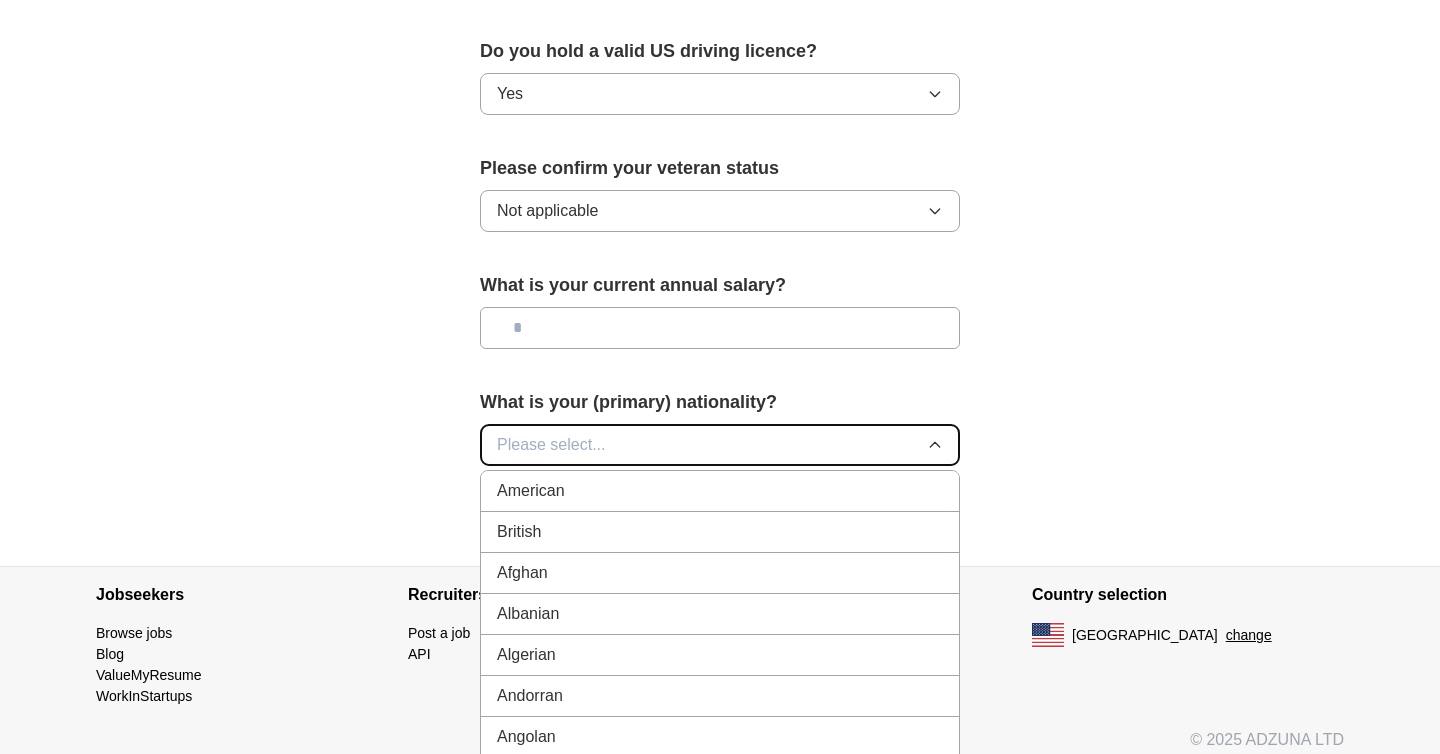 scroll, scrollTop: 1401, scrollLeft: 0, axis: vertical 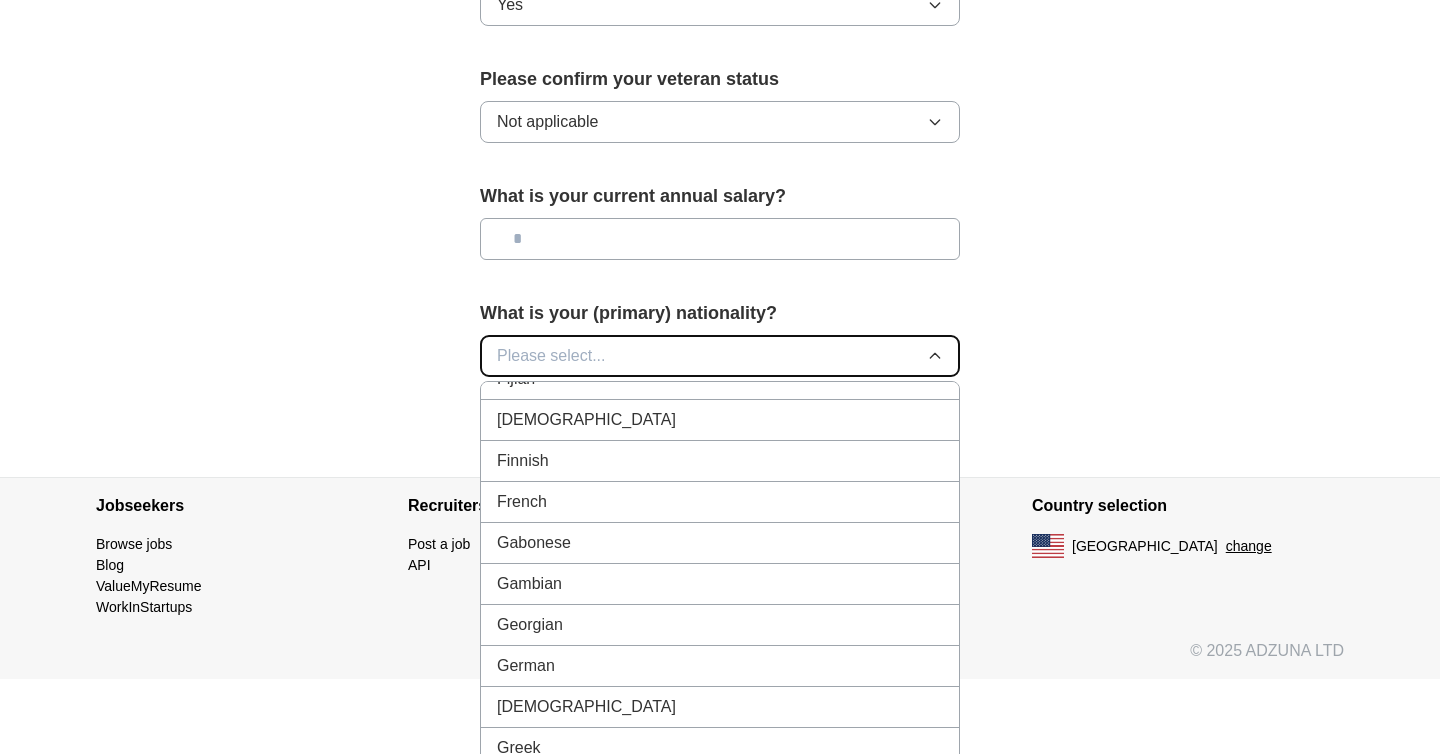 type 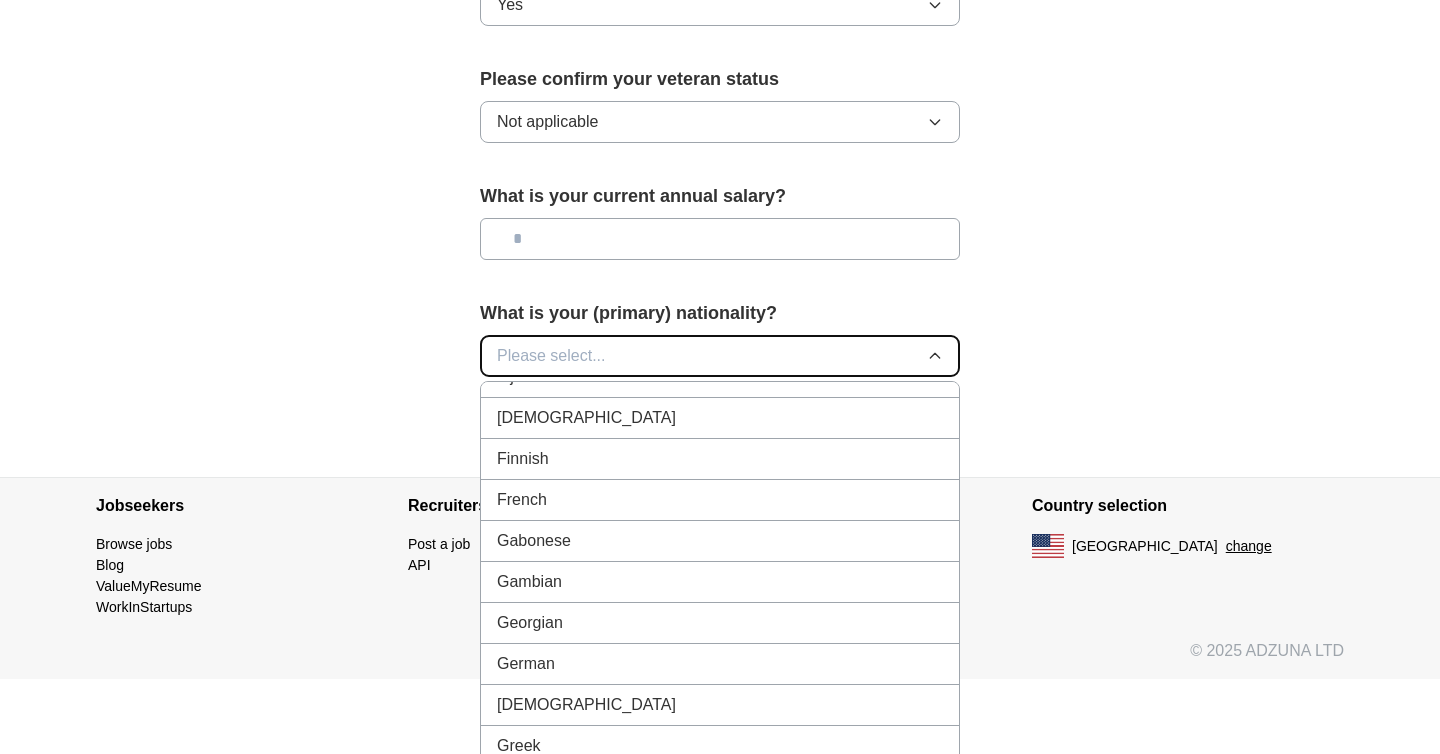 click on "Please select..." at bounding box center [551, 356] 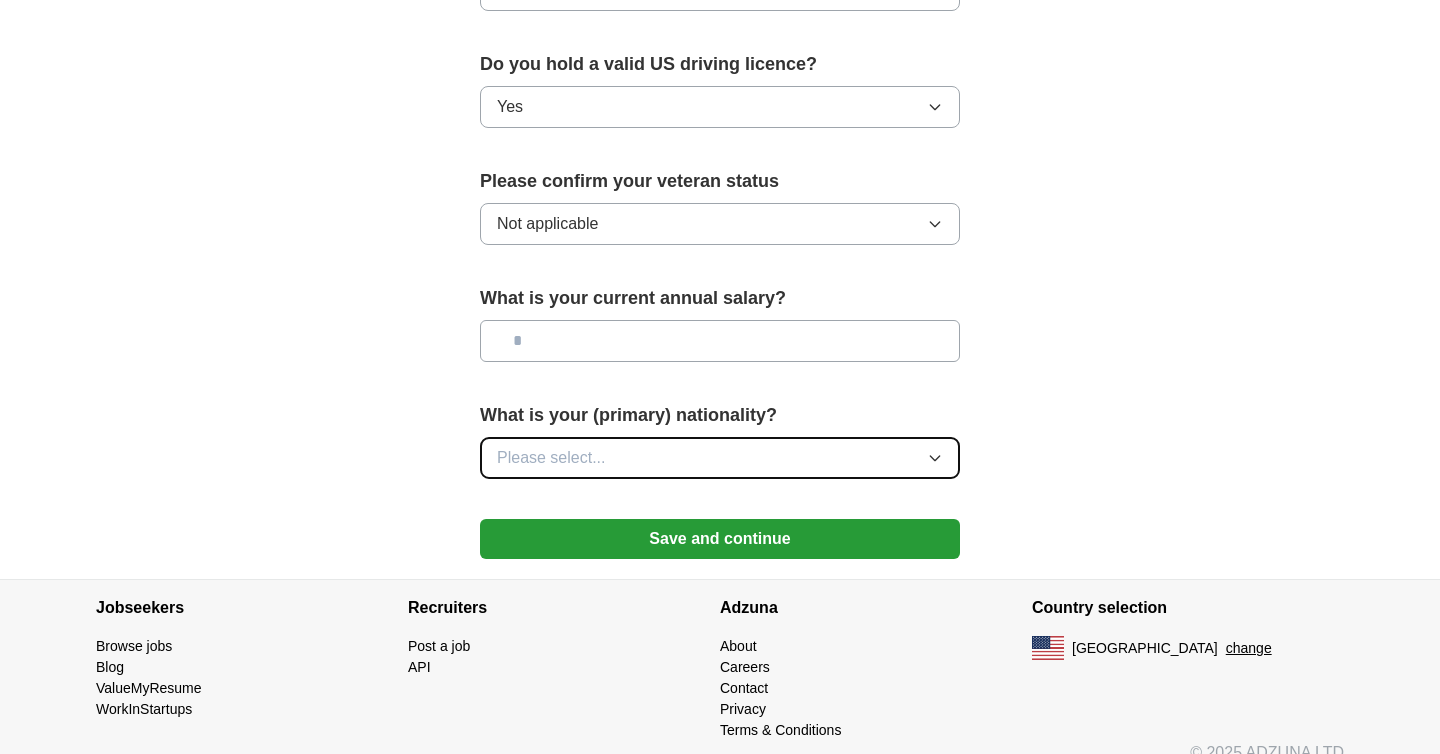 click on "Please select..." at bounding box center [551, 458] 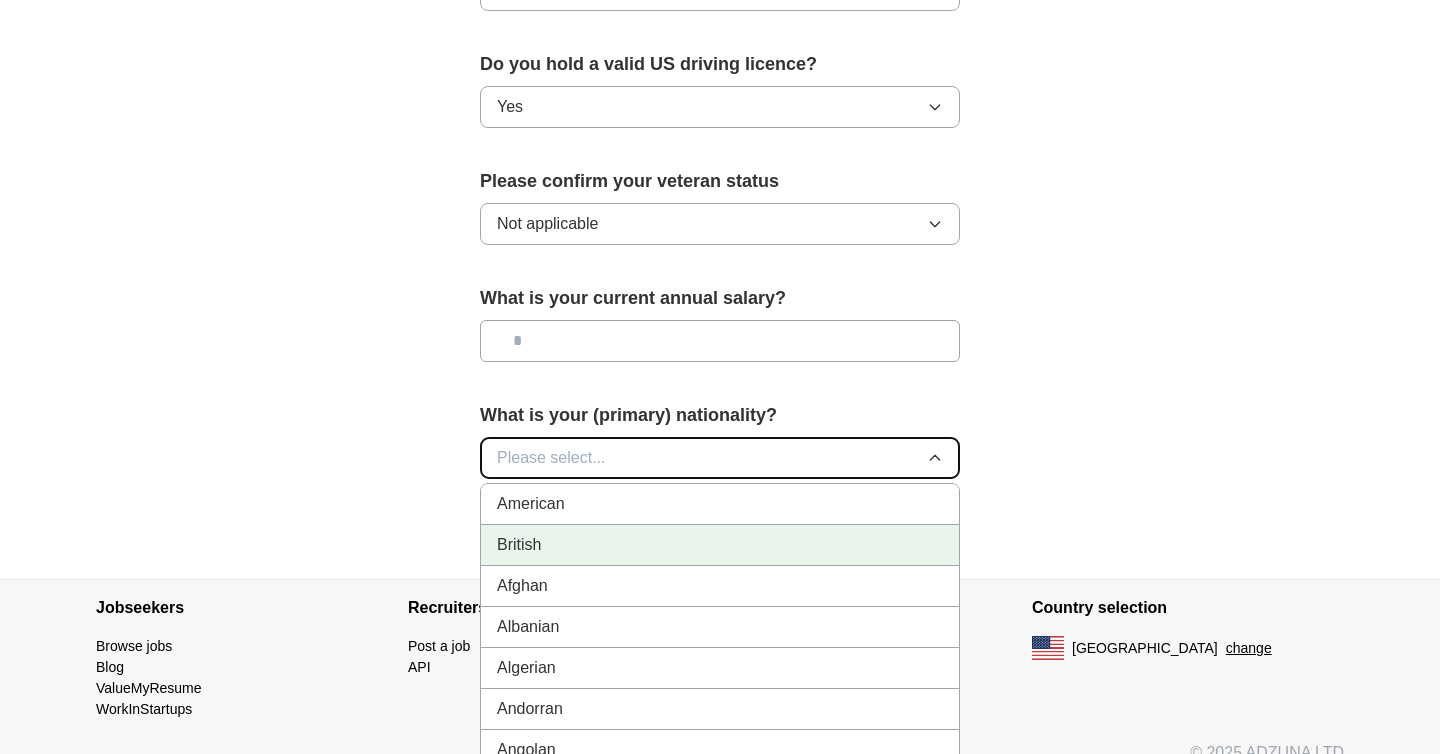 scroll, scrollTop: 1401, scrollLeft: 0, axis: vertical 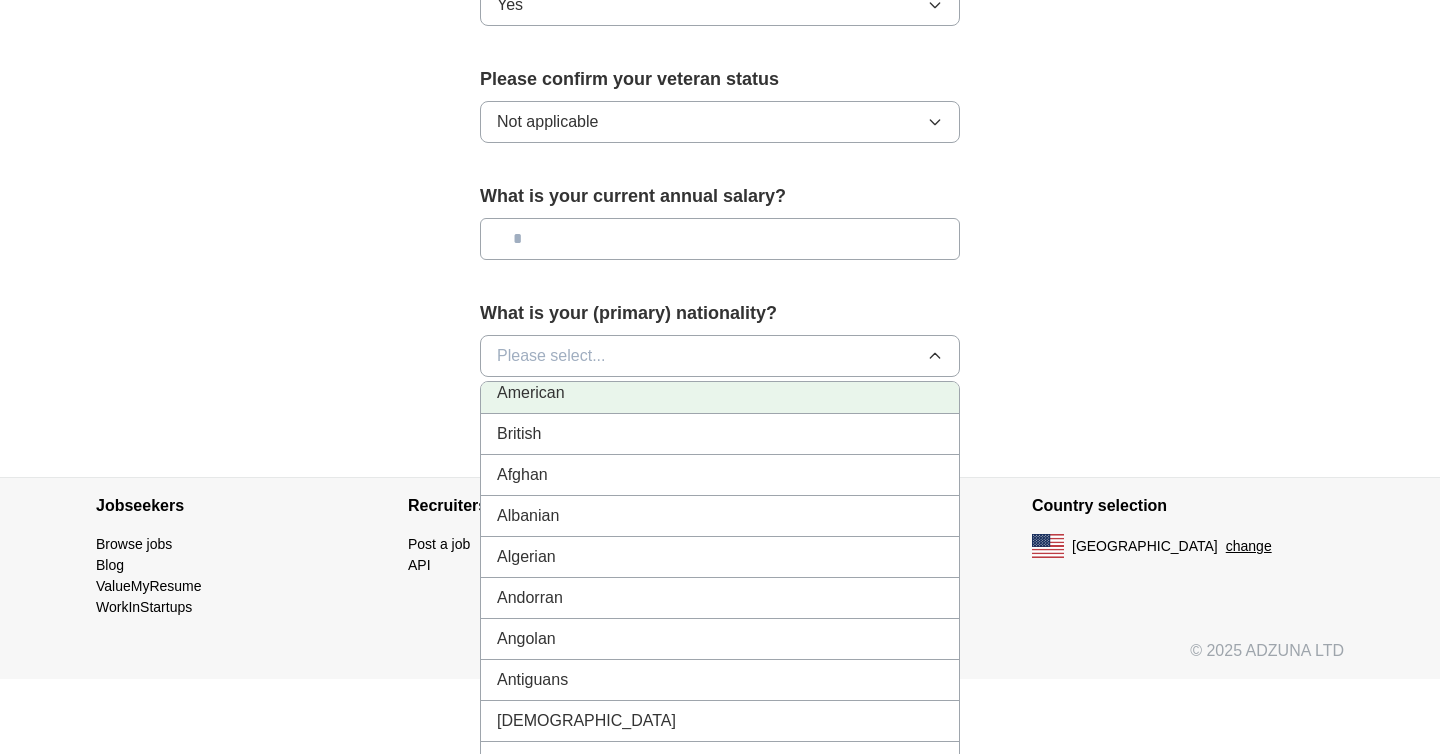 click on "American" at bounding box center [531, 393] 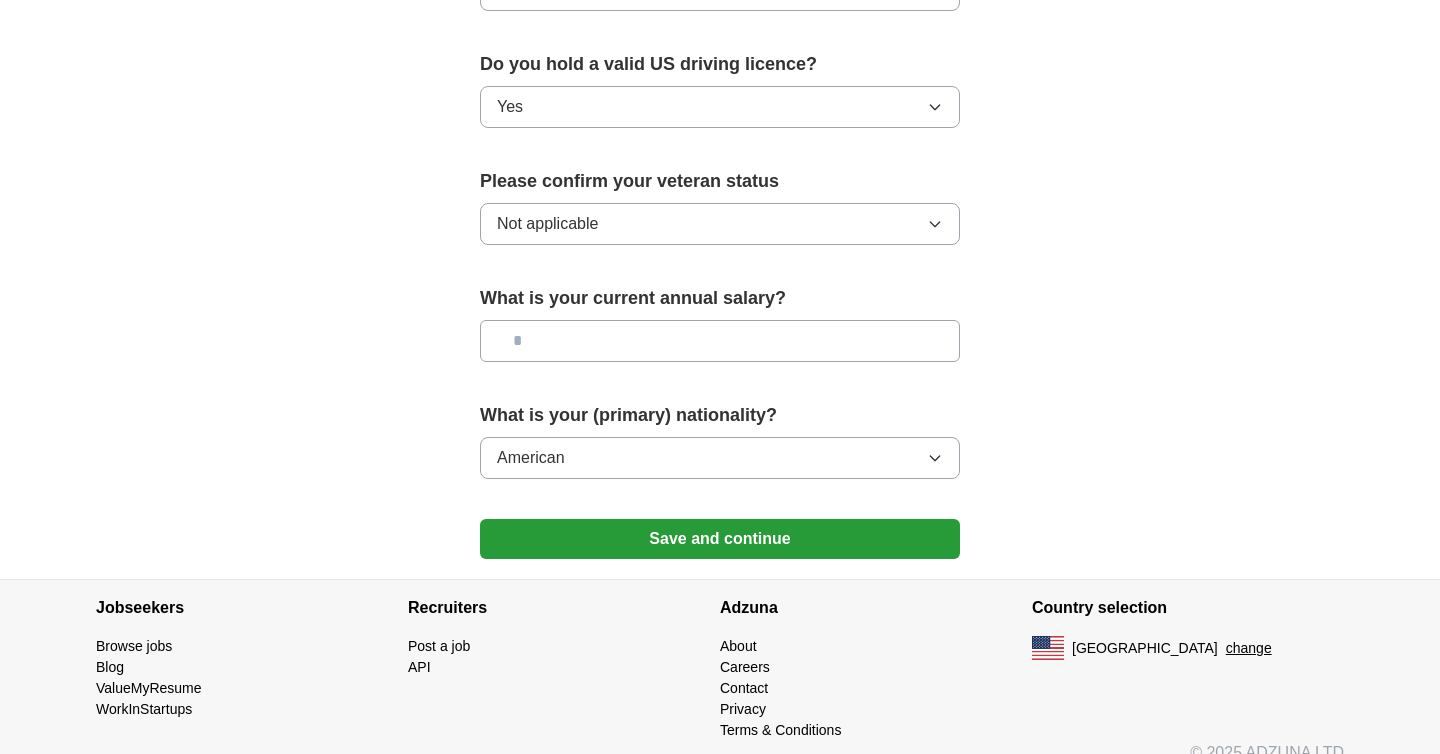 click at bounding box center (720, 341) 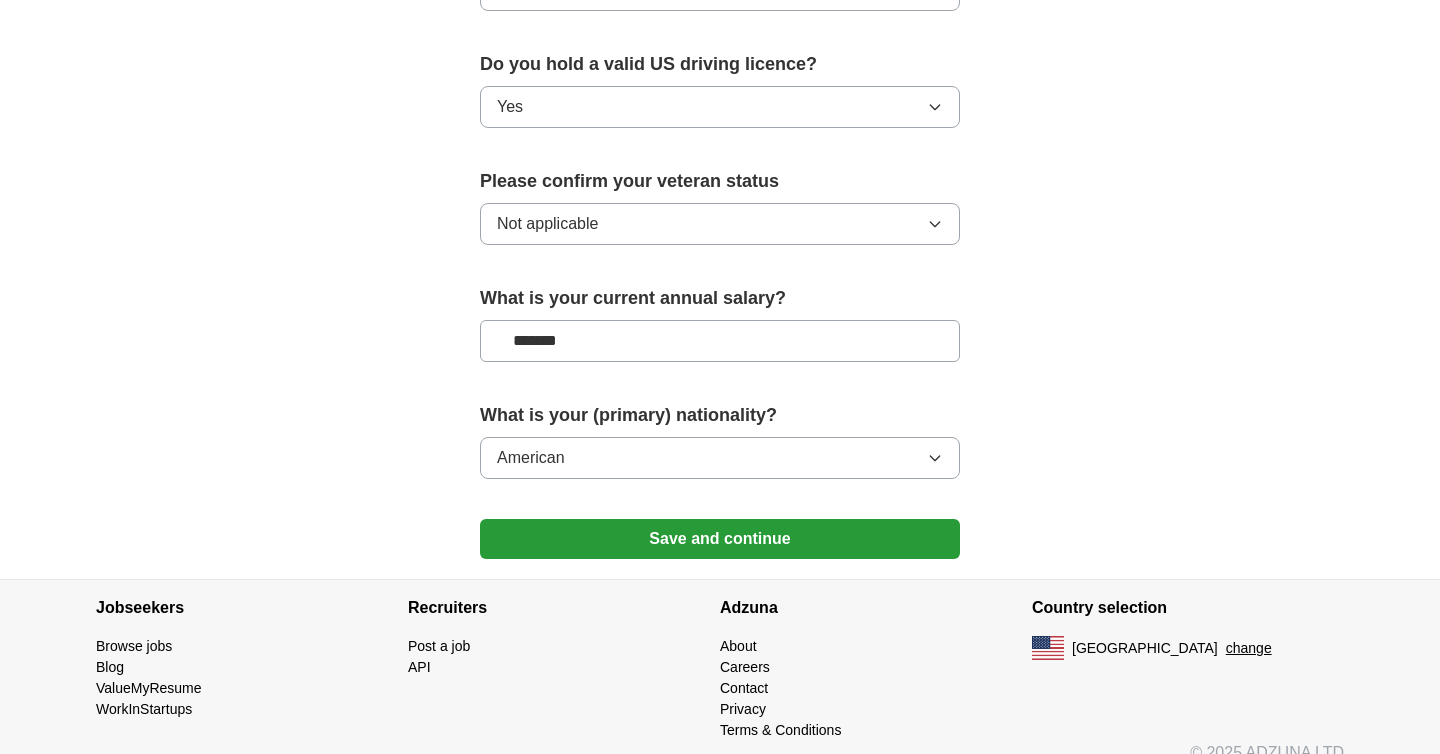 type on "*******" 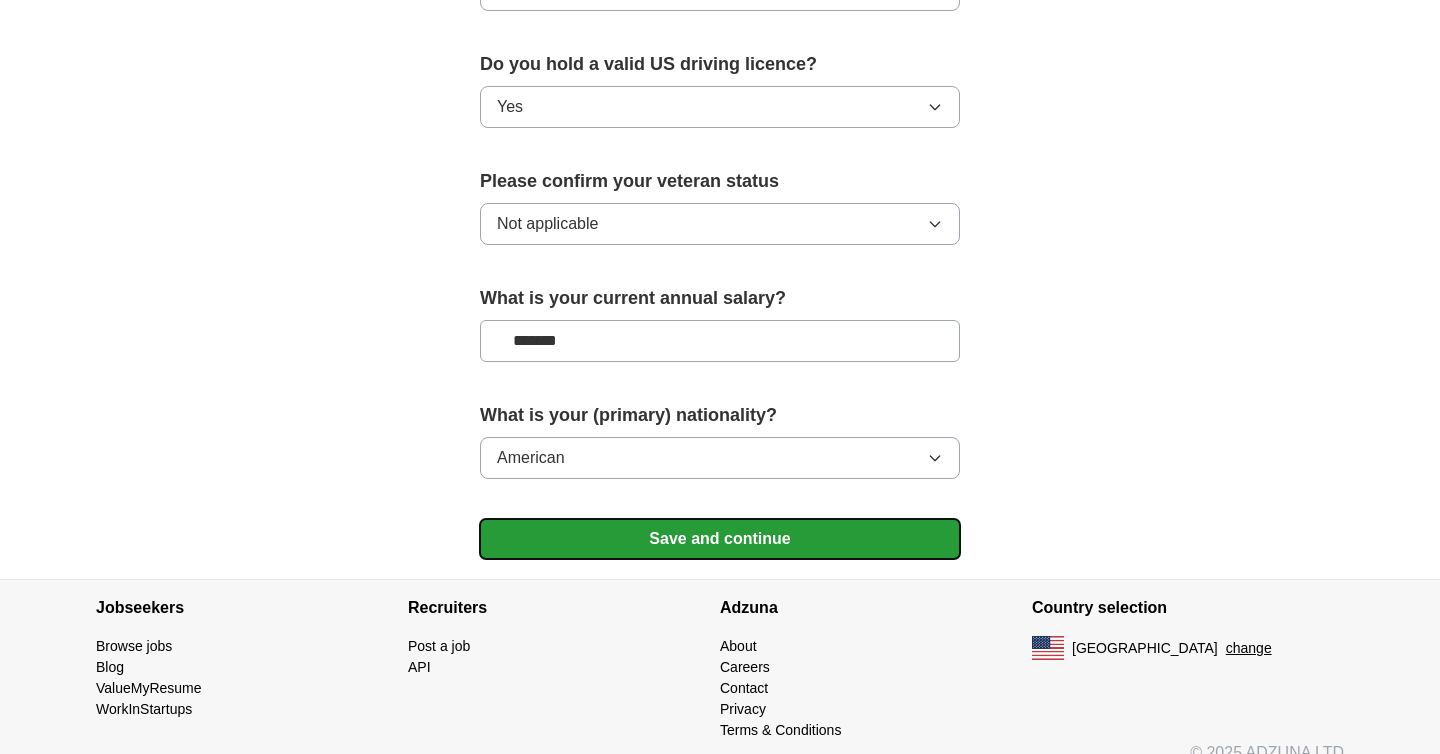 click on "Save and continue" at bounding box center (720, 539) 